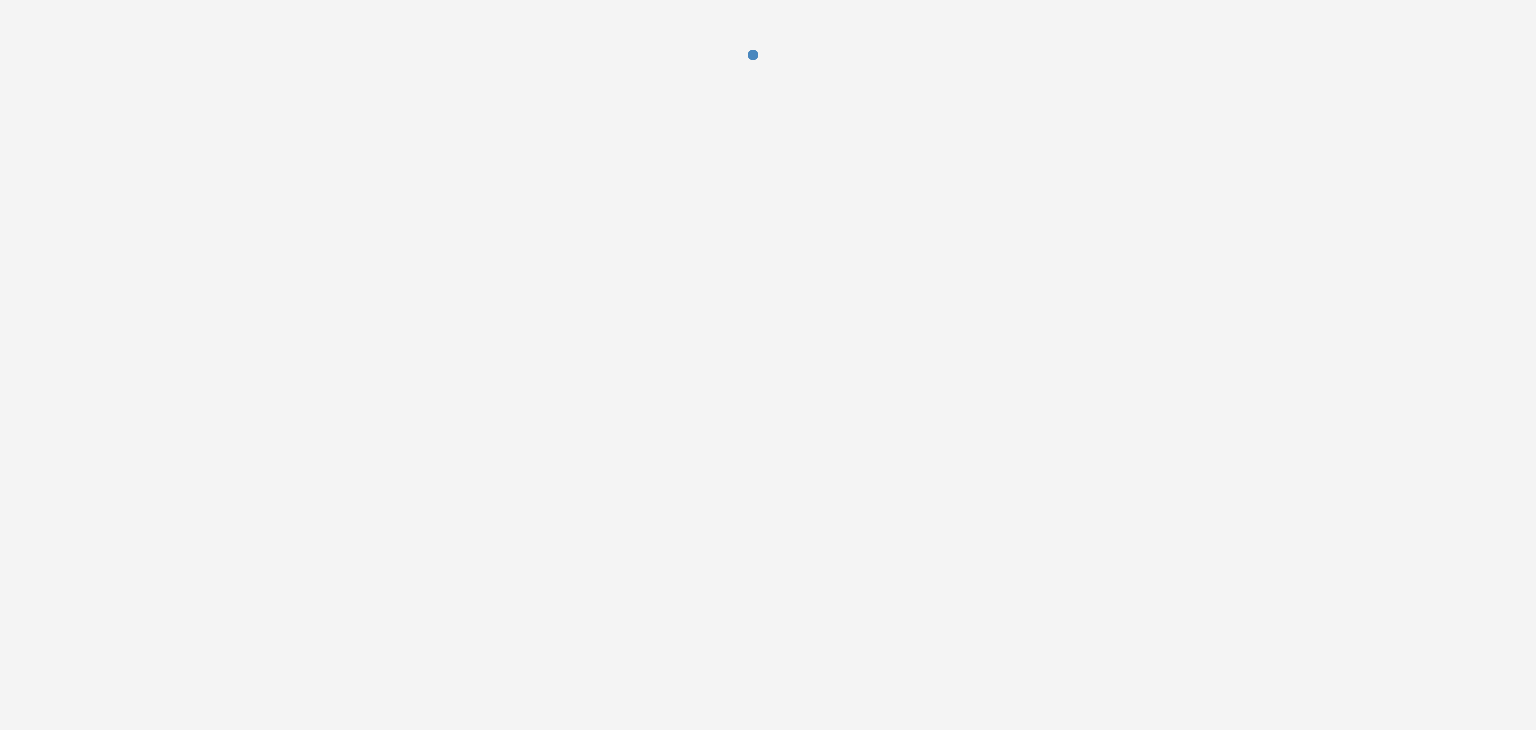 scroll, scrollTop: 0, scrollLeft: 0, axis: both 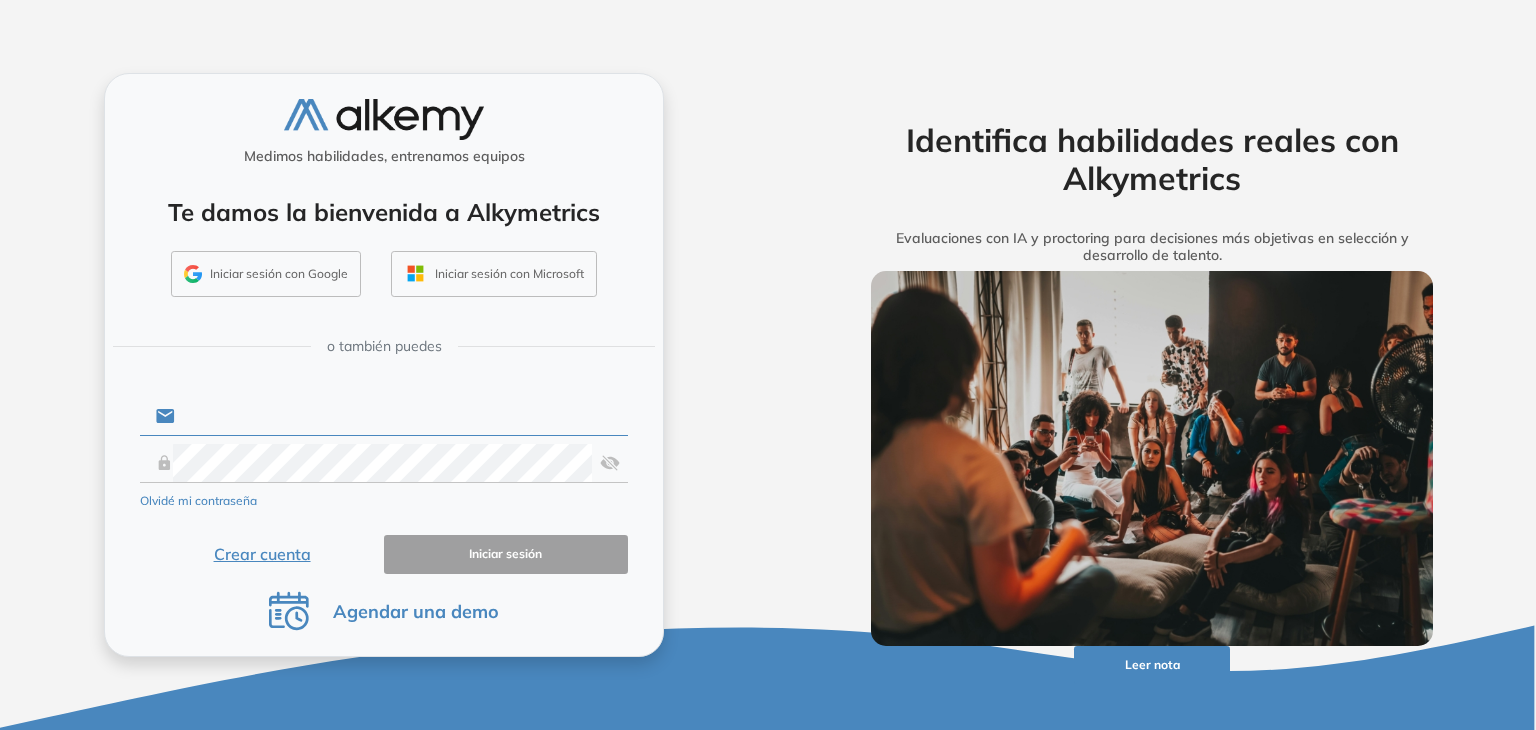 click at bounding box center [401, 416] 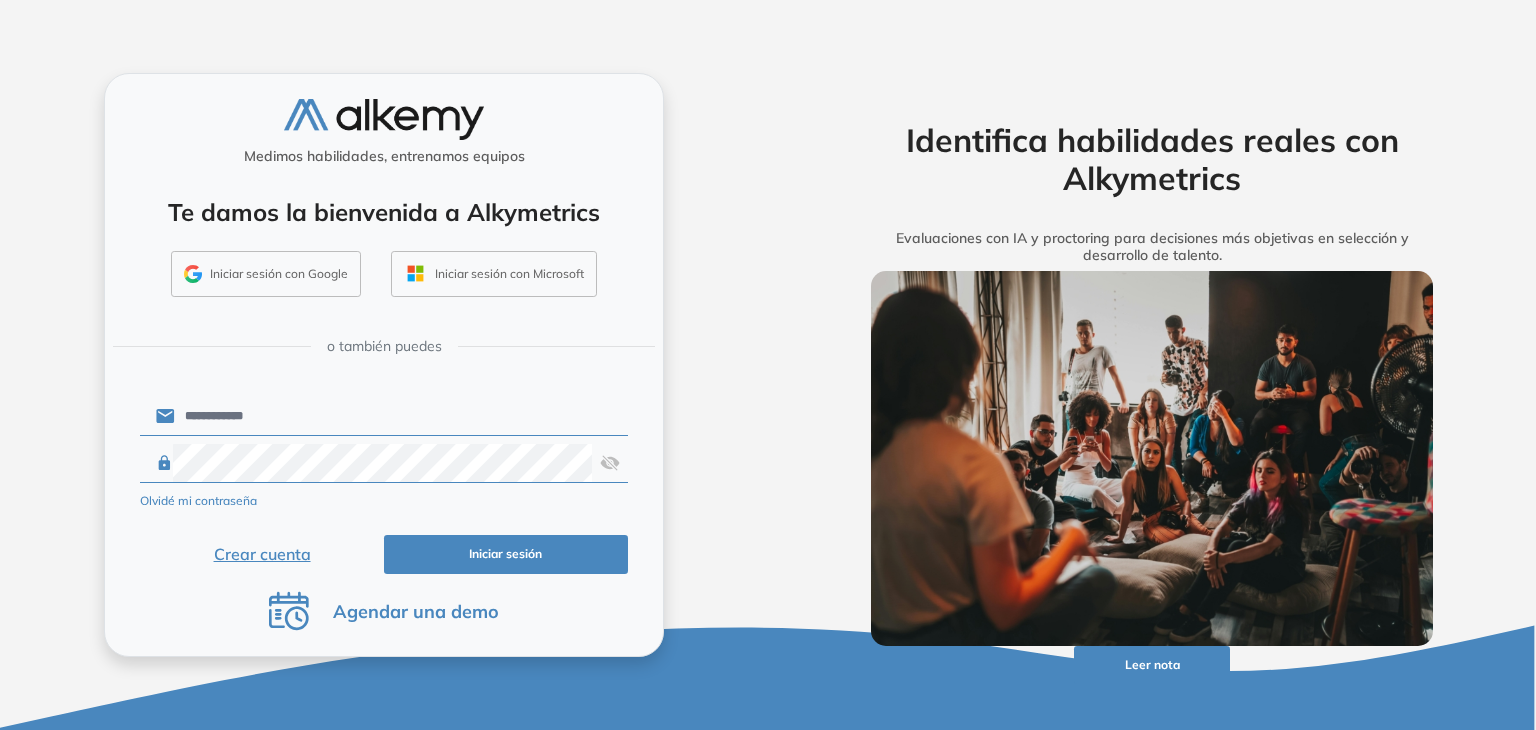 click on "Iniciar sesión" at bounding box center [506, 554] 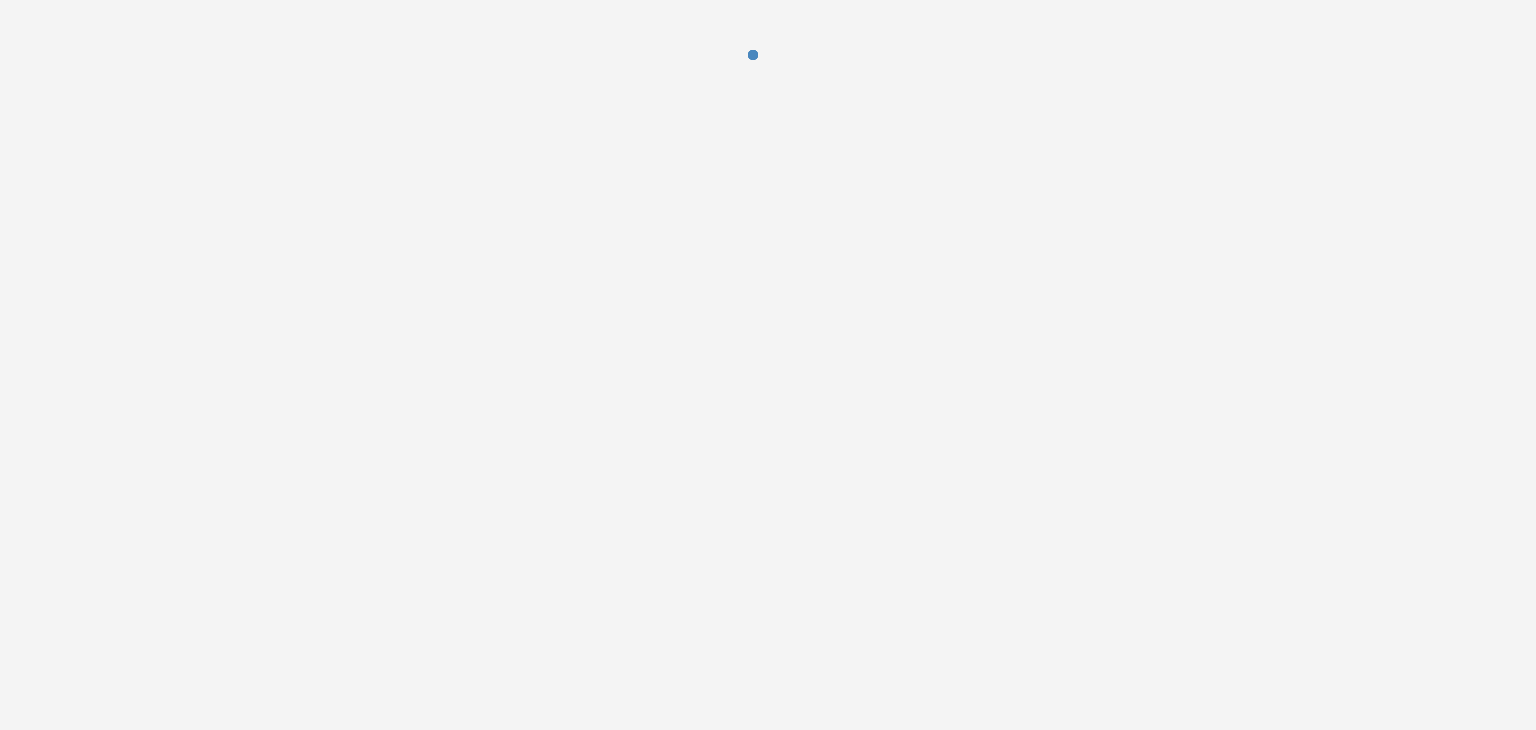 scroll, scrollTop: 0, scrollLeft: 0, axis: both 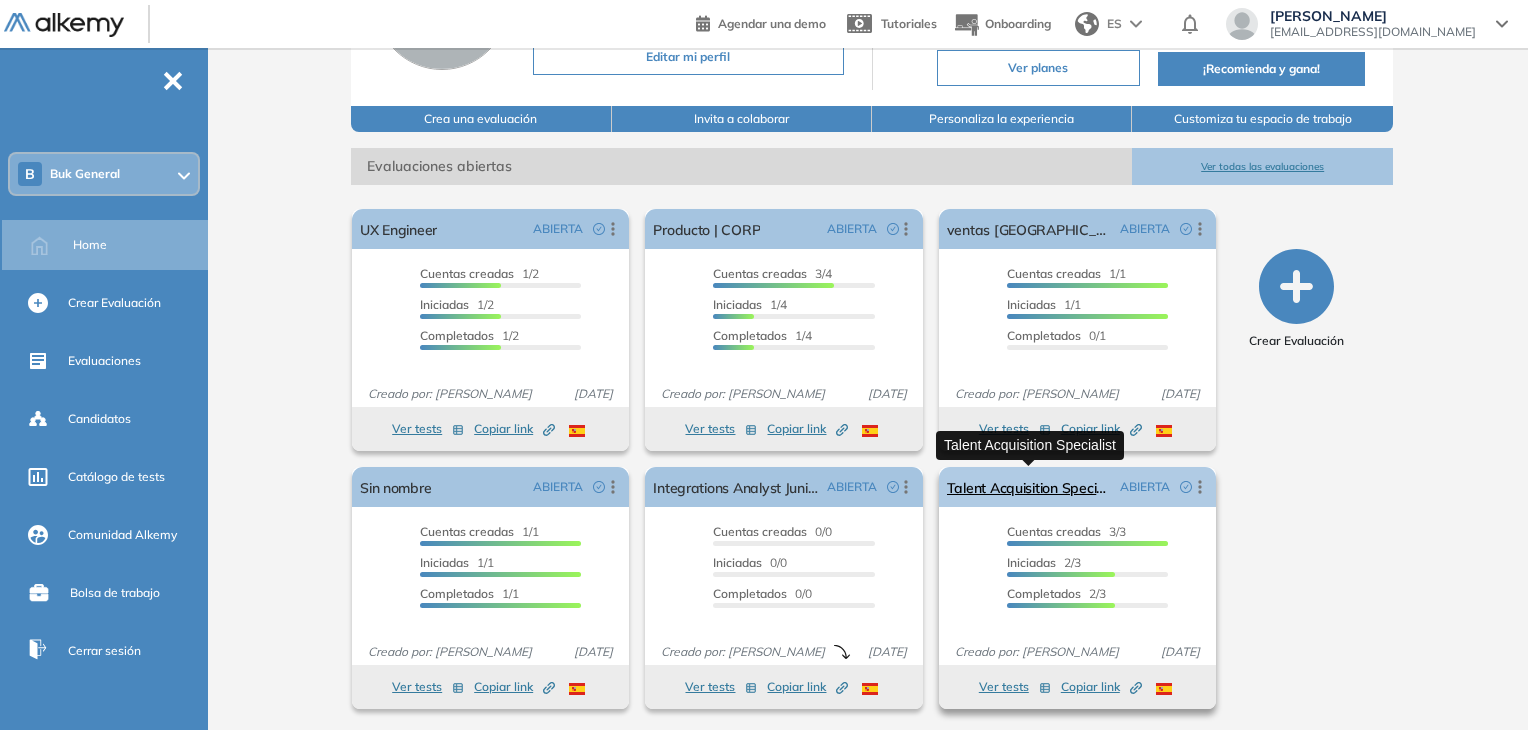 click on "Talent Acquisition Specialist" at bounding box center [1029, 487] 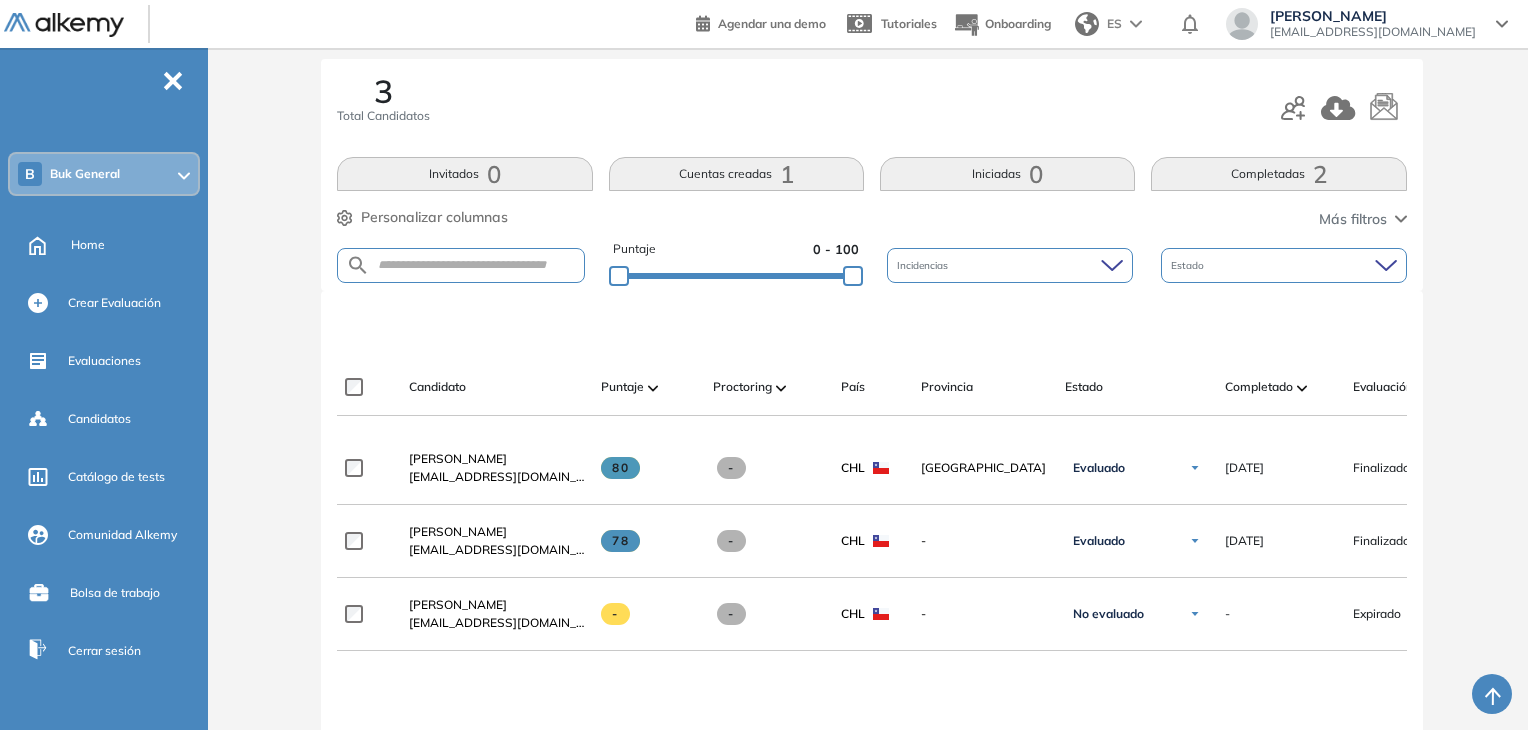 scroll, scrollTop: 200, scrollLeft: 0, axis: vertical 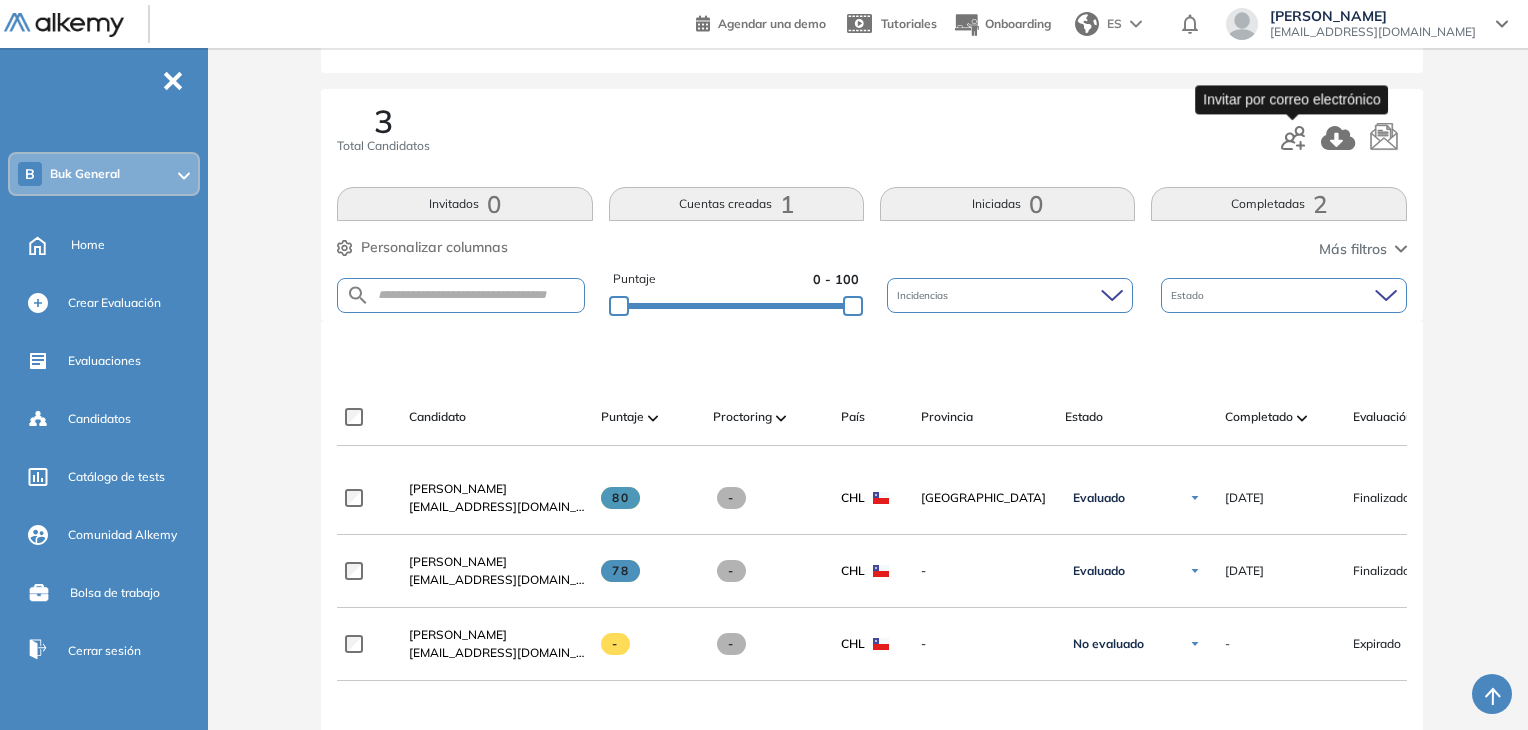 click 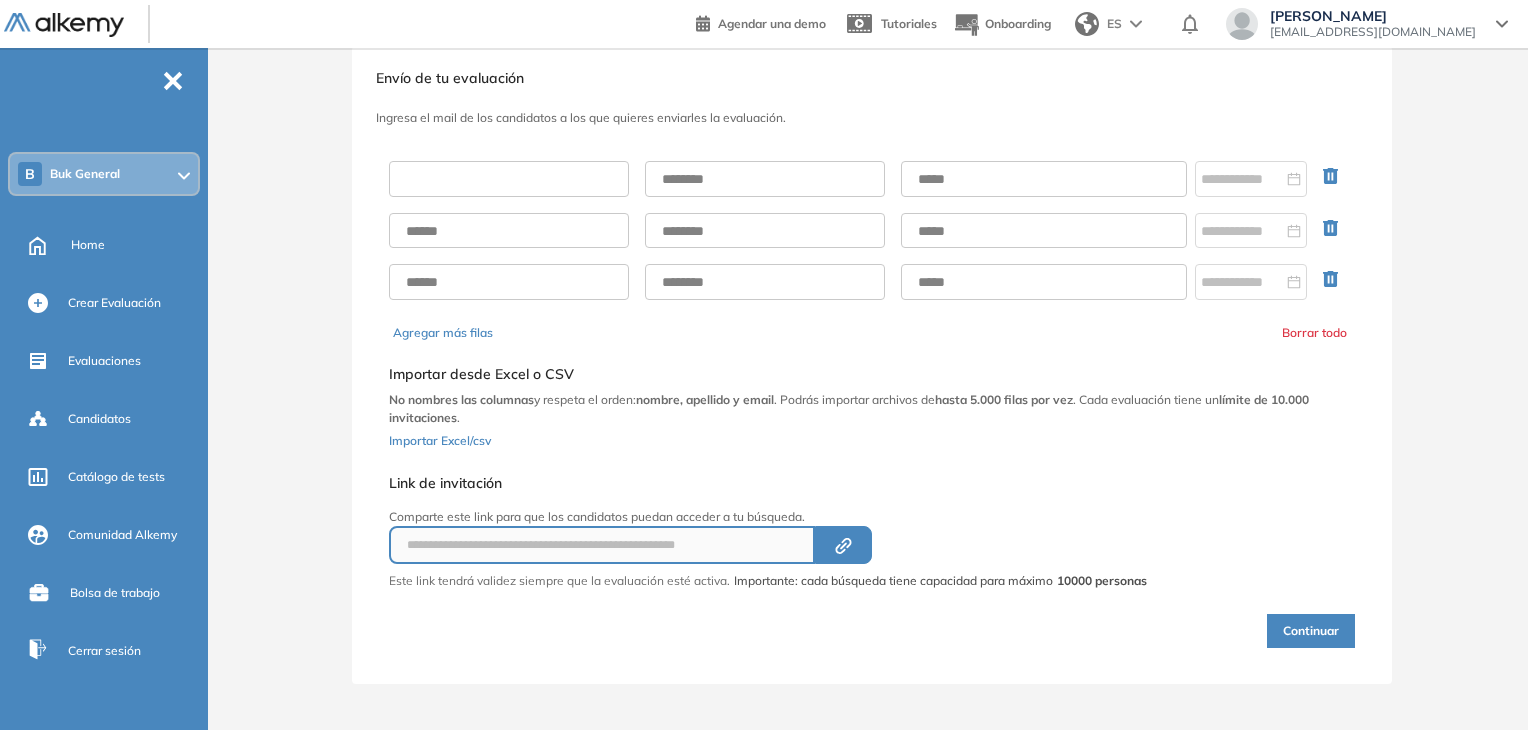 click at bounding box center [509, 179] 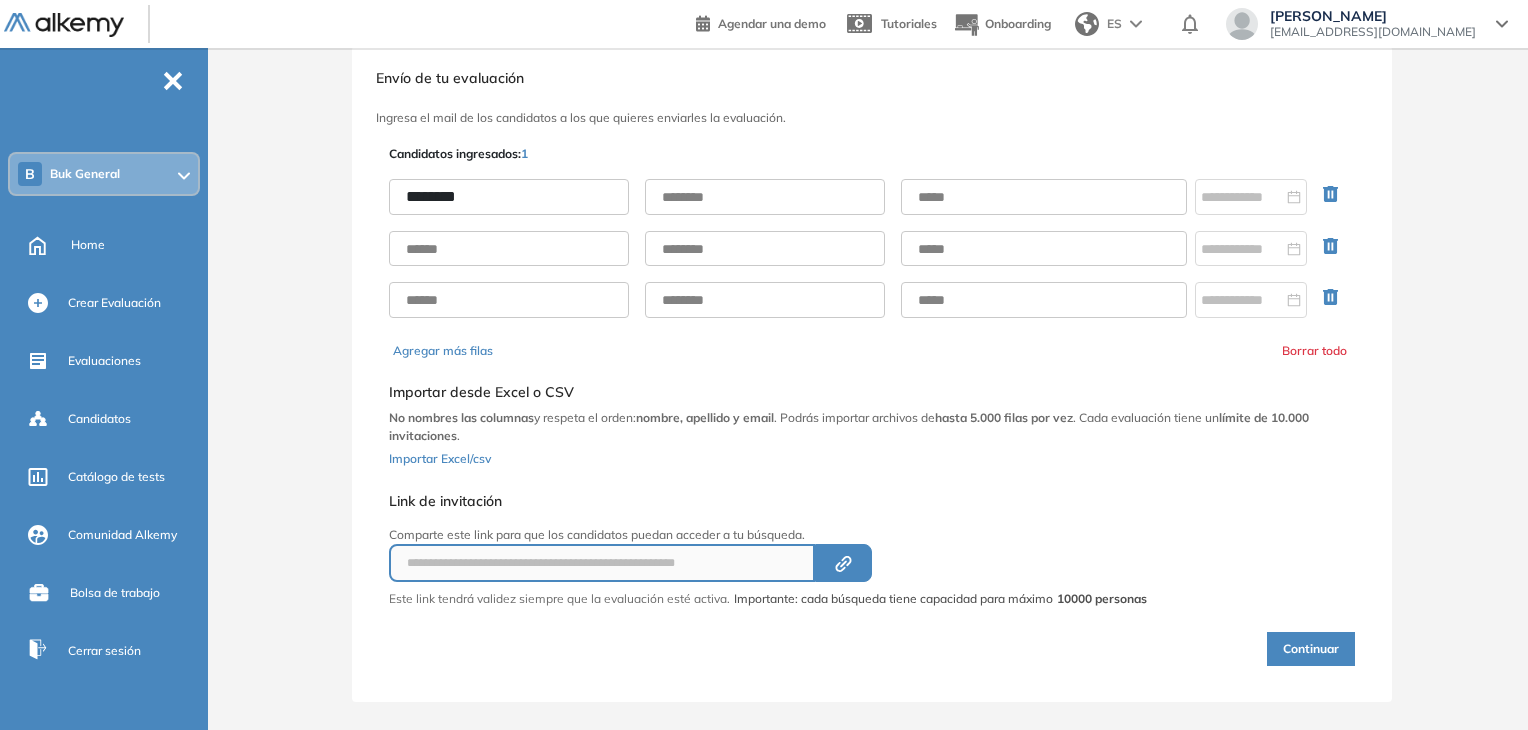 type on "*******" 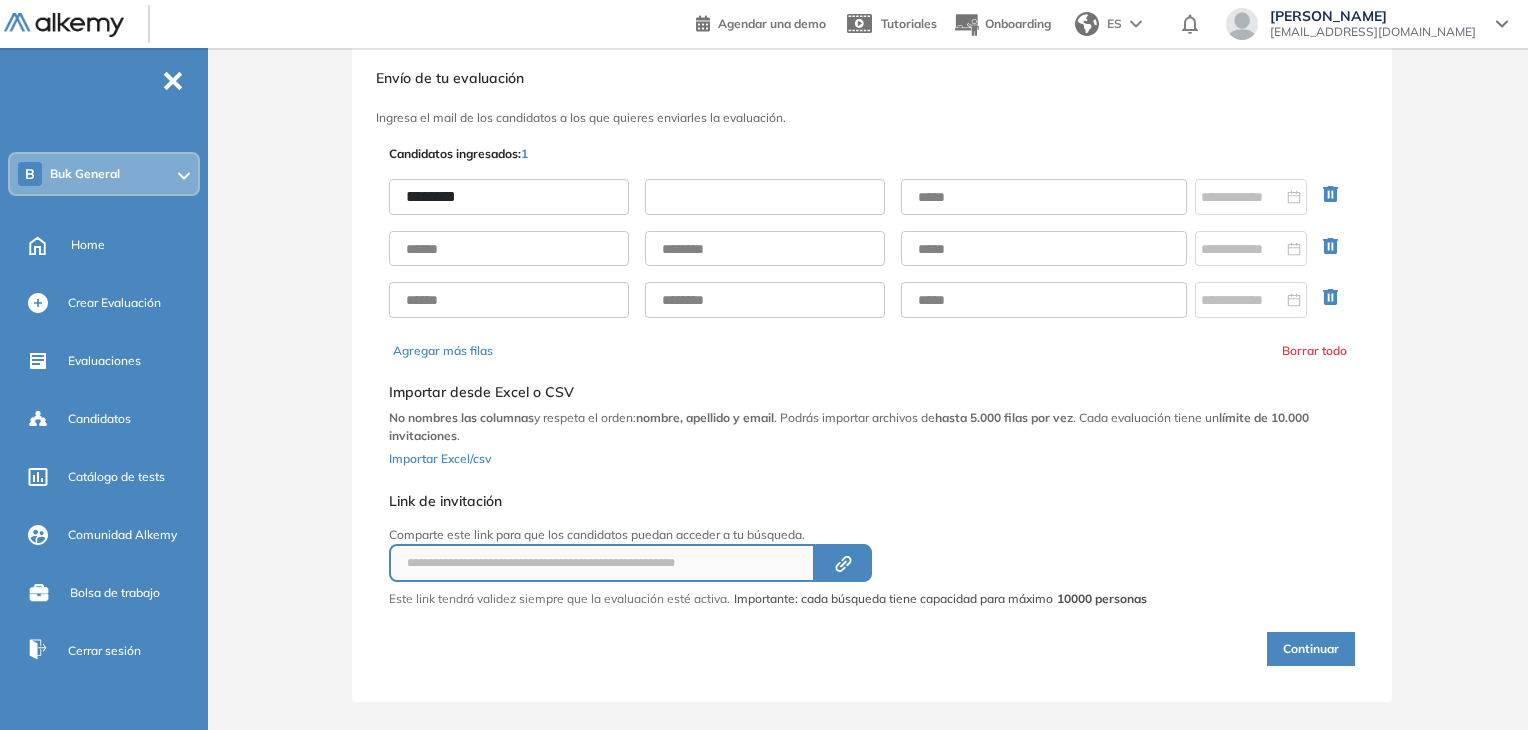 click at bounding box center [765, 197] 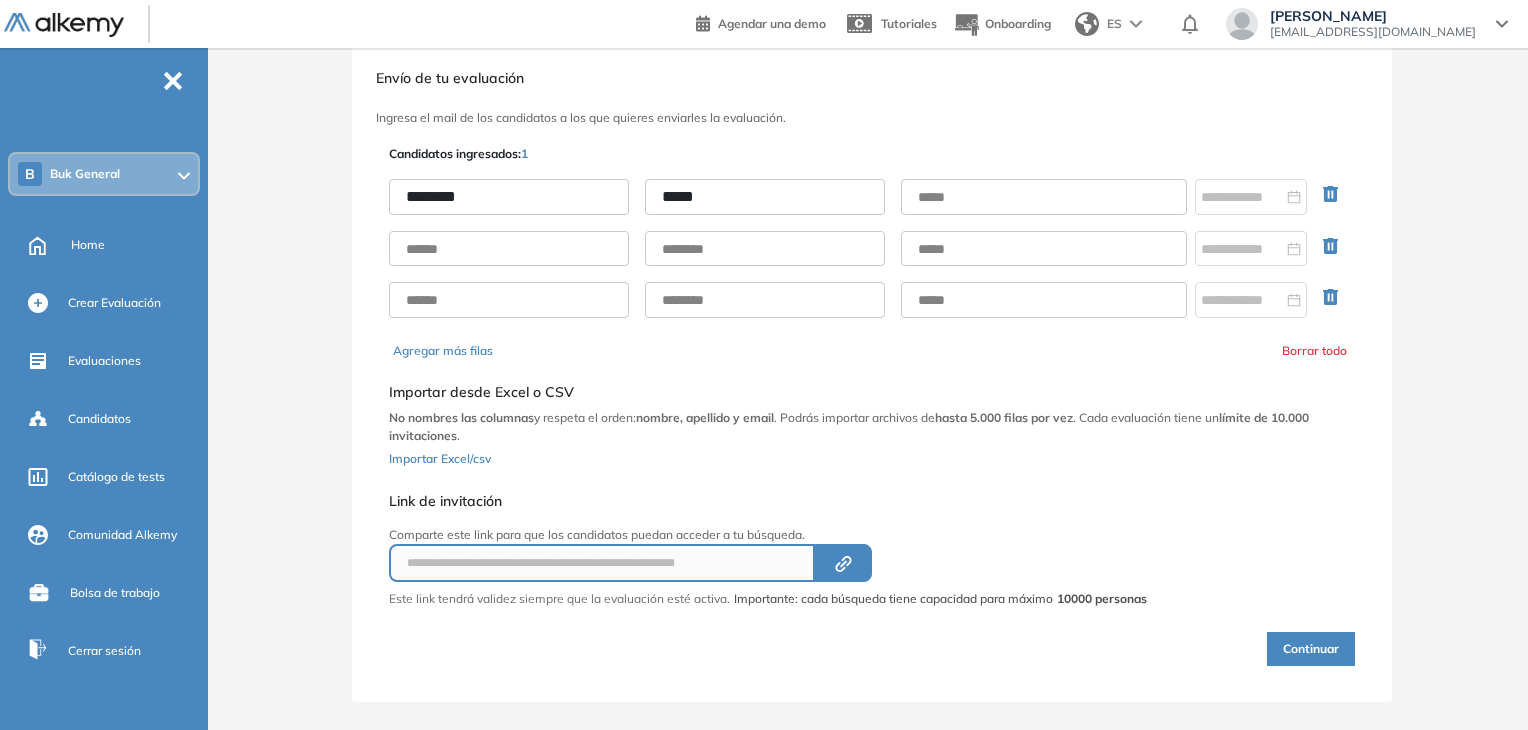 type on "*****" 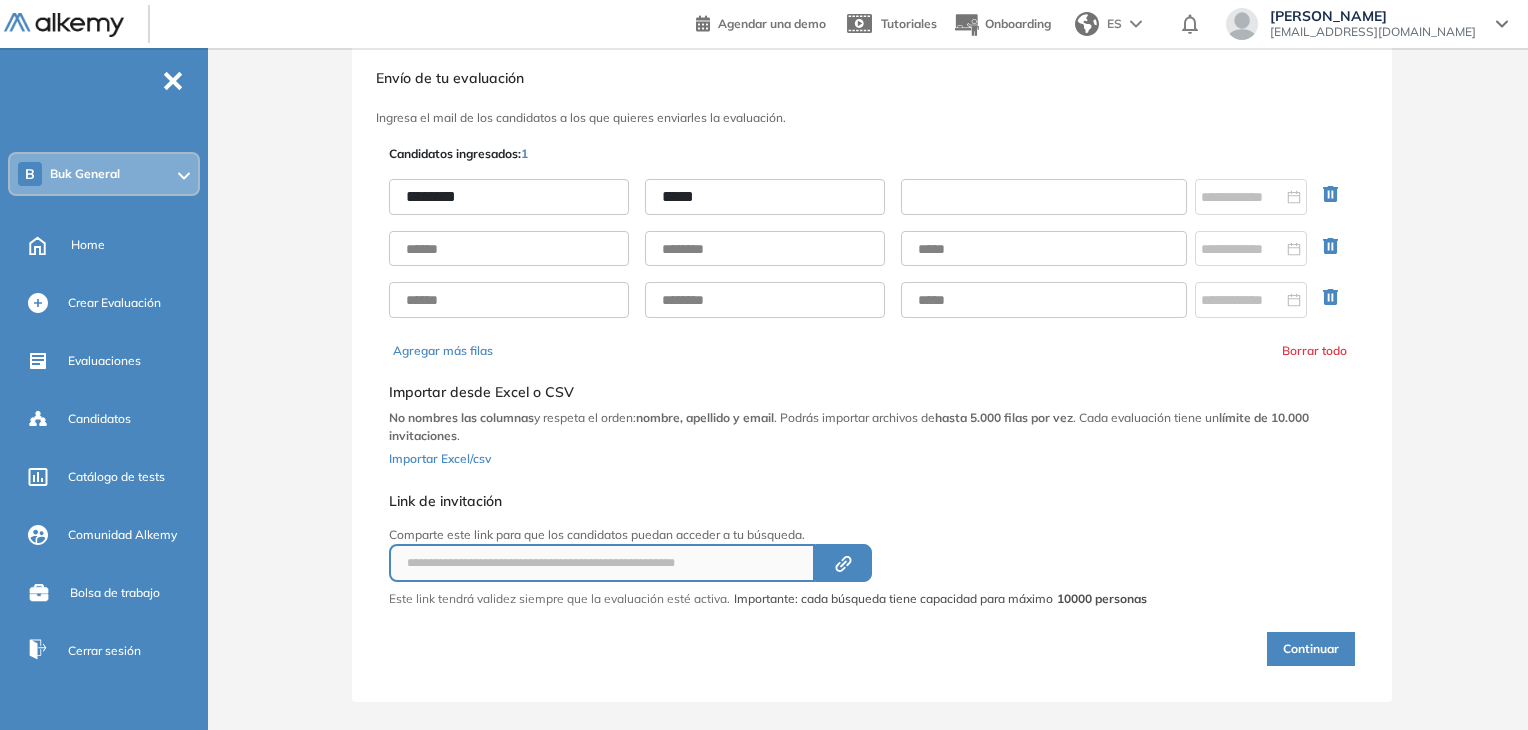 click at bounding box center (1044, 197) 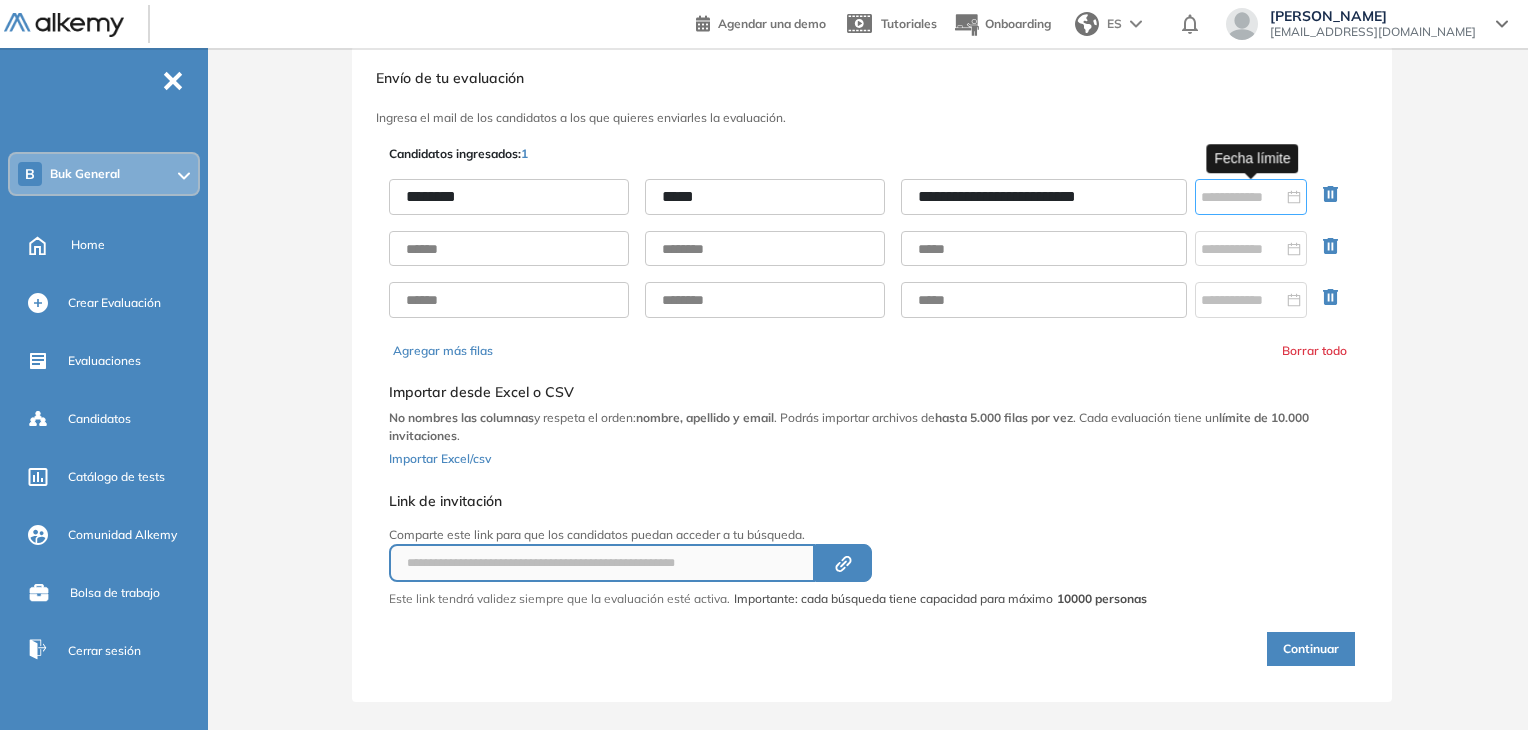 type on "**********" 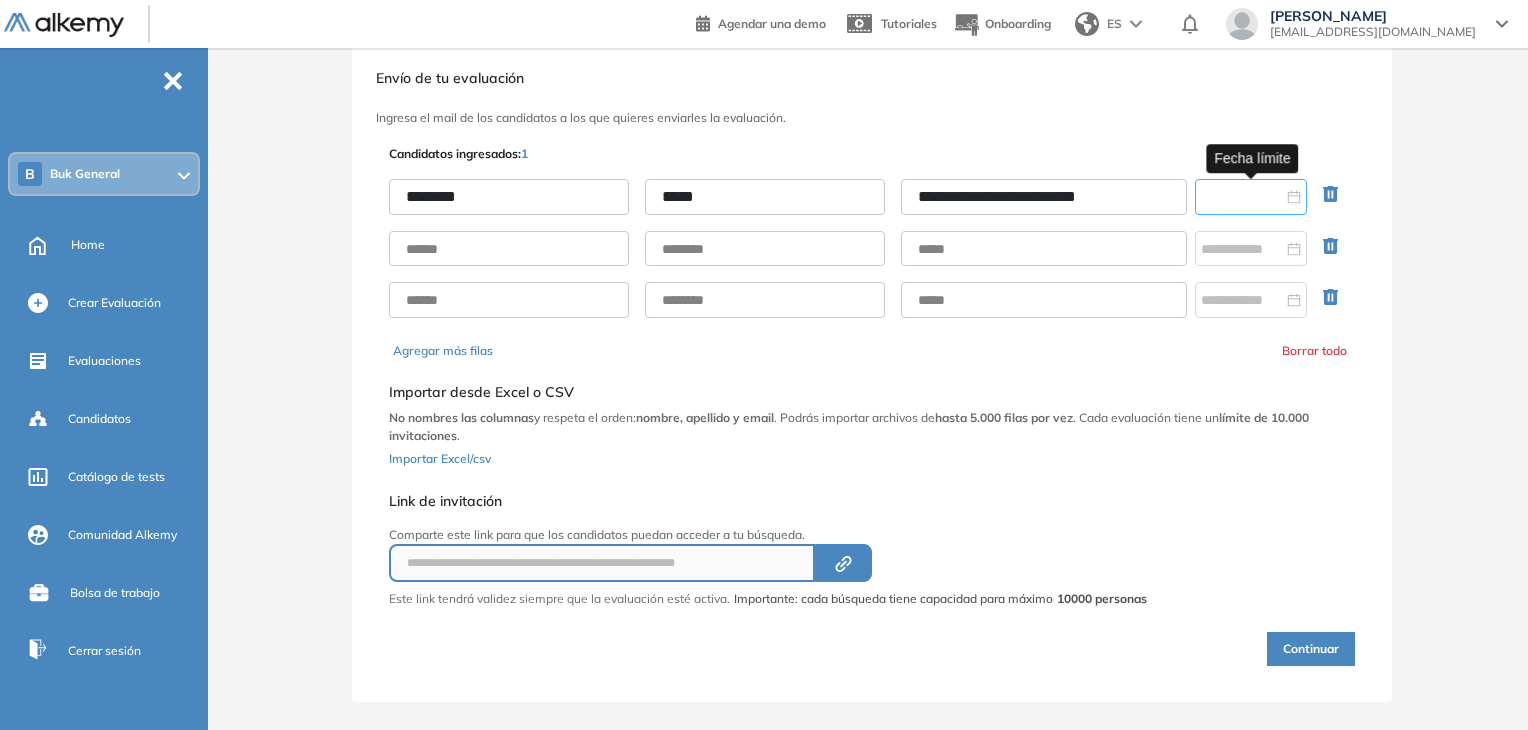click at bounding box center (1242, 197) 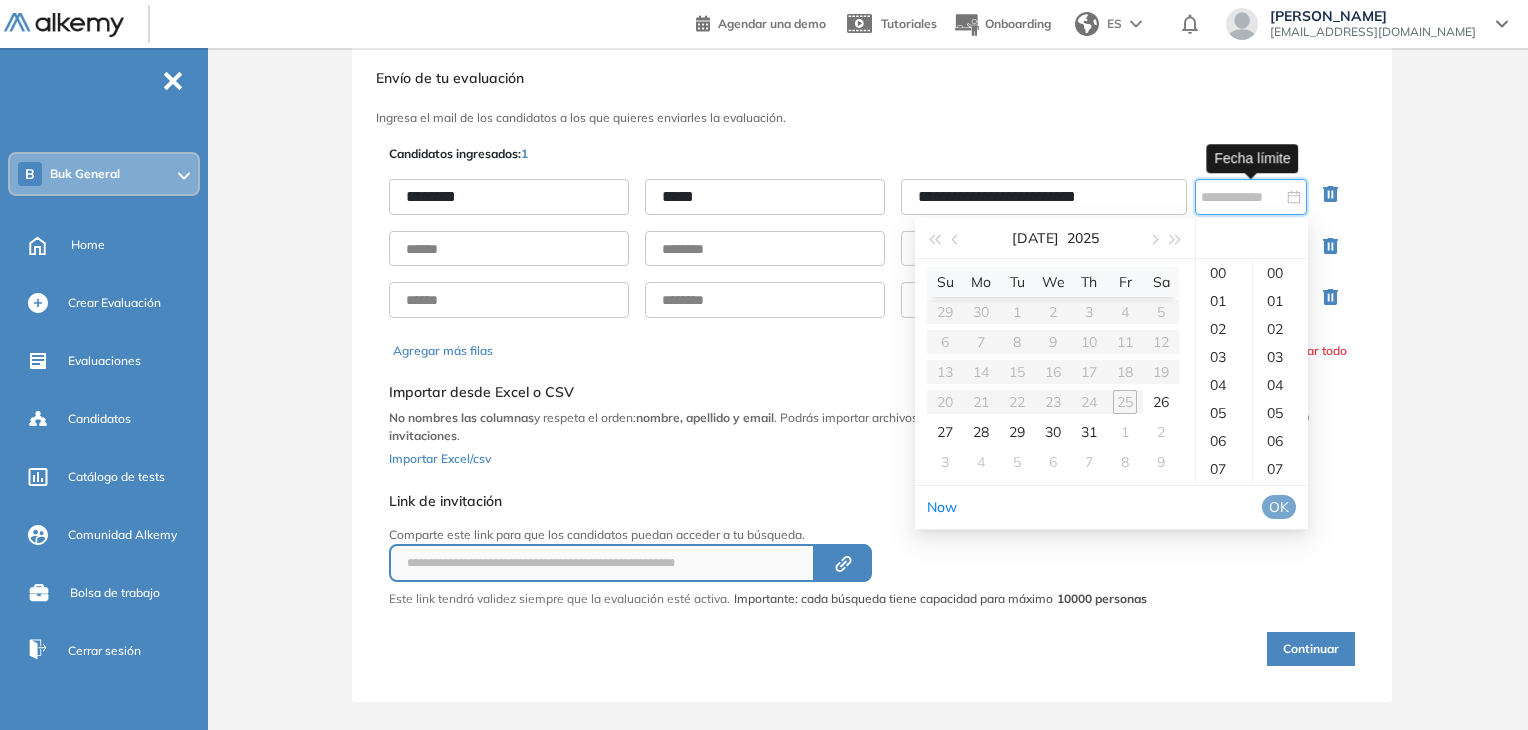 click at bounding box center [1251, 197] 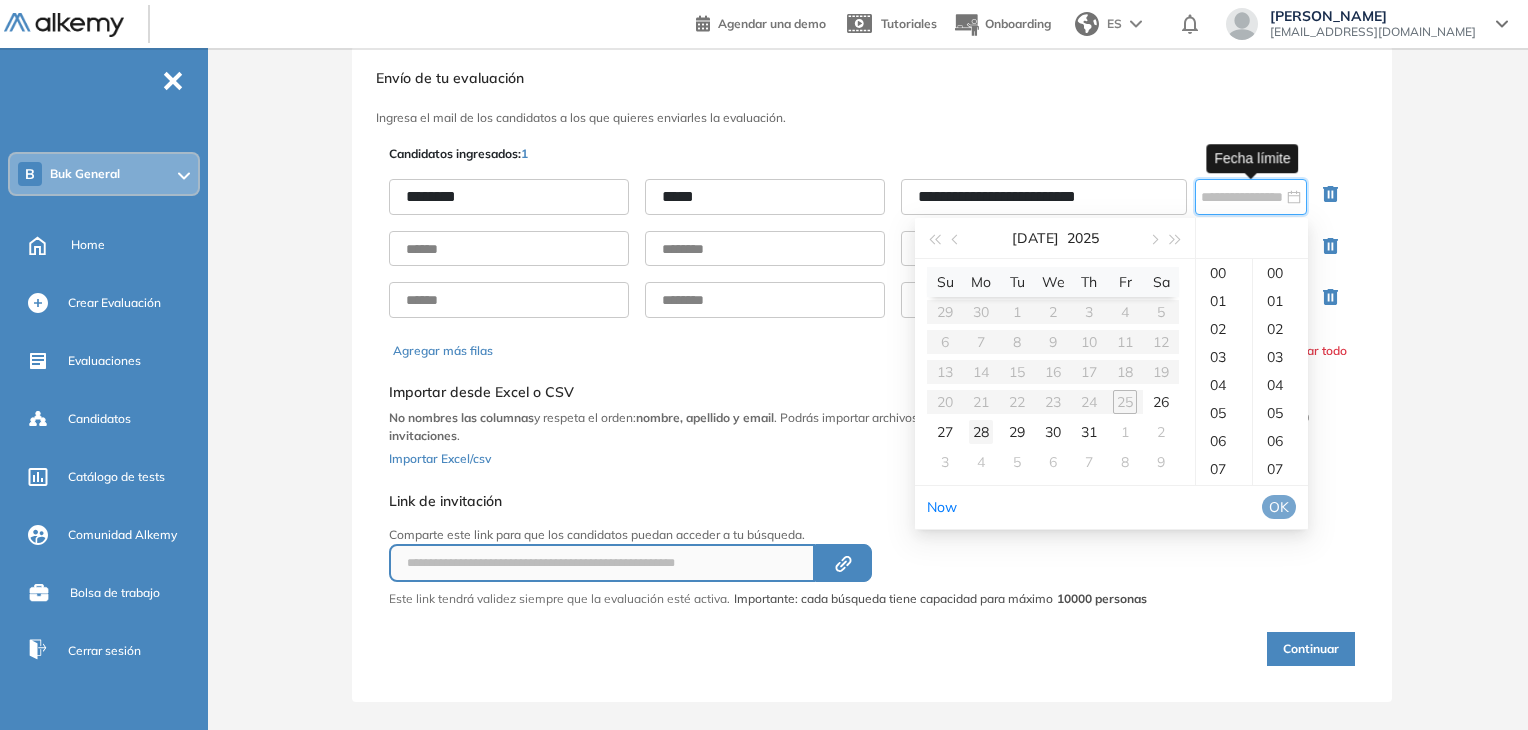click on "28" at bounding box center (981, 432) 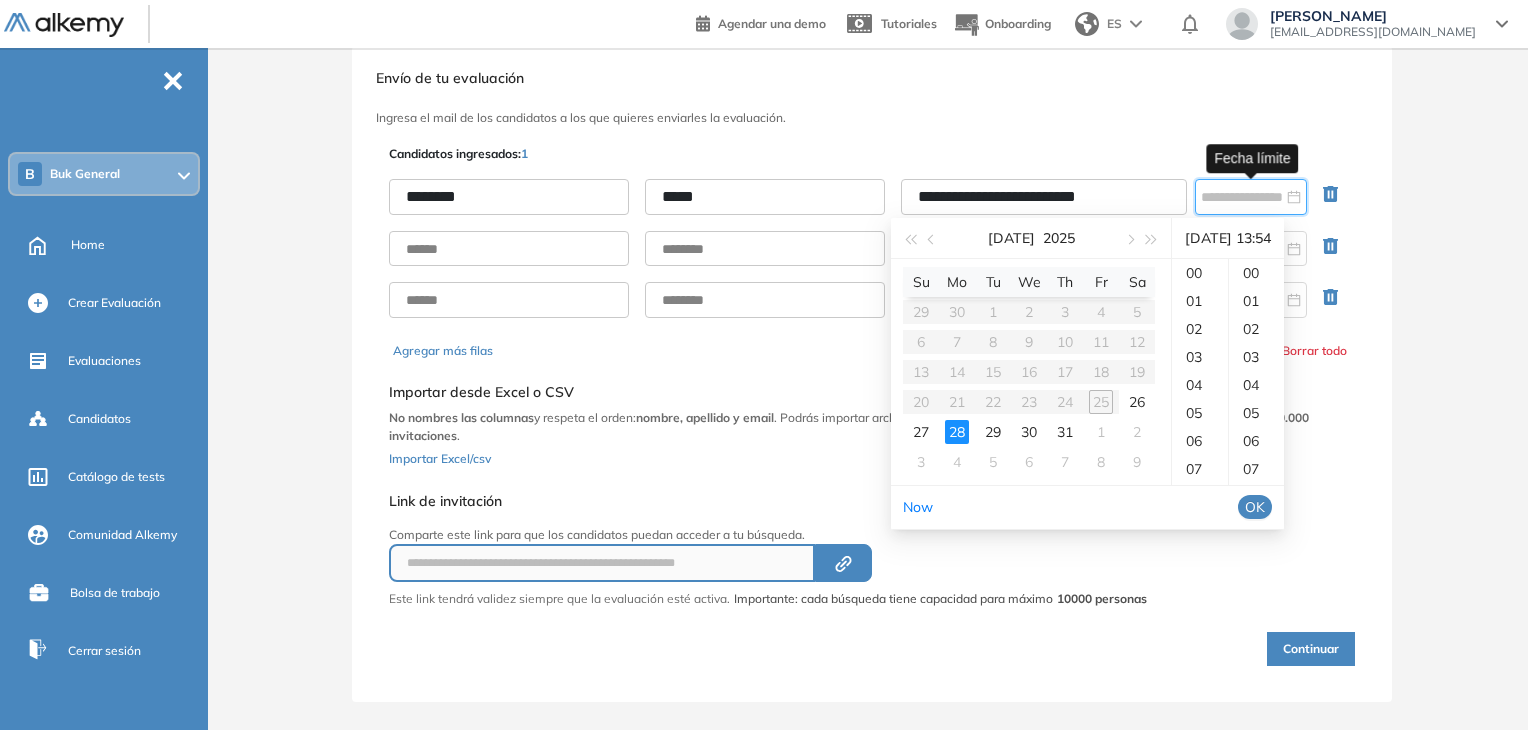 scroll, scrollTop: 212, scrollLeft: 0, axis: vertical 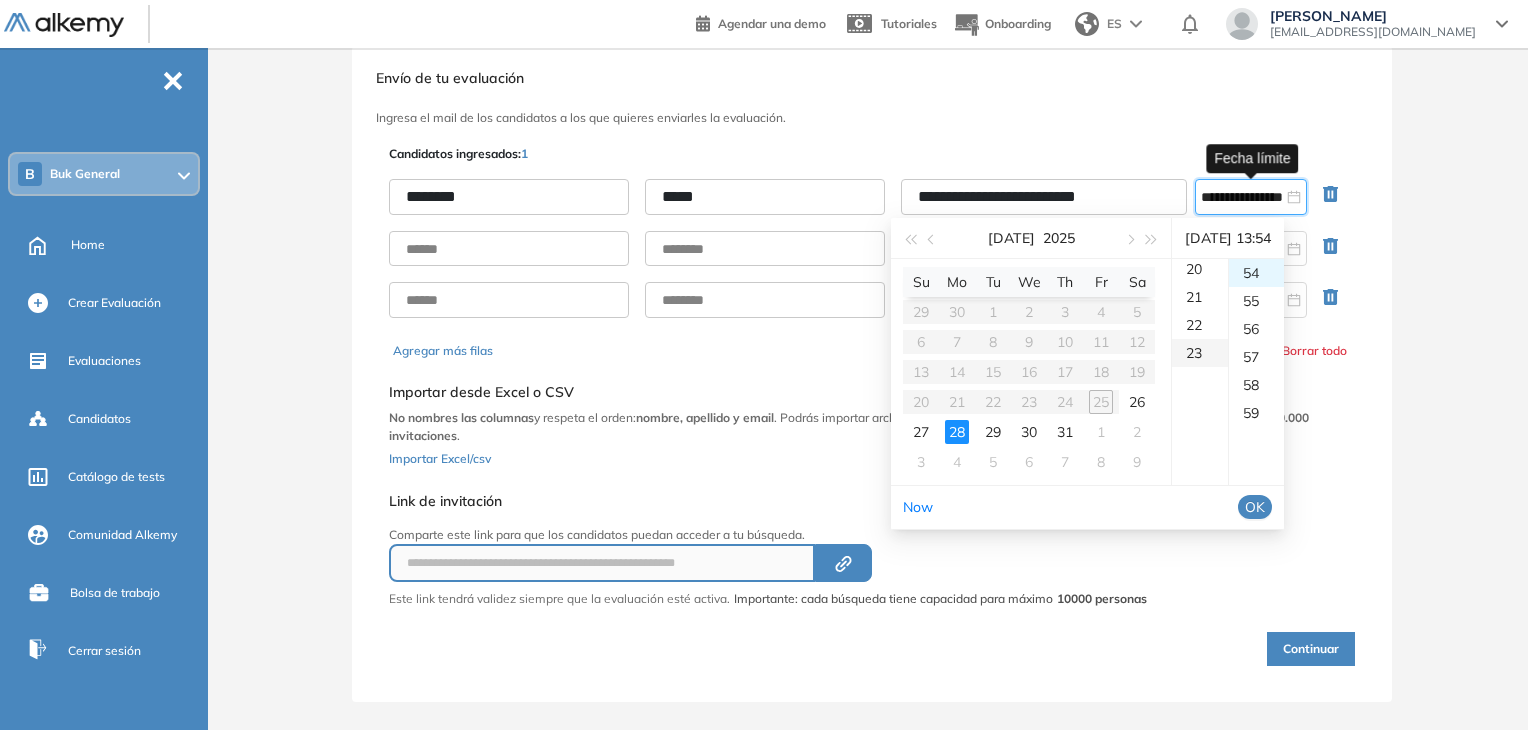 click on "23" at bounding box center [1200, 353] 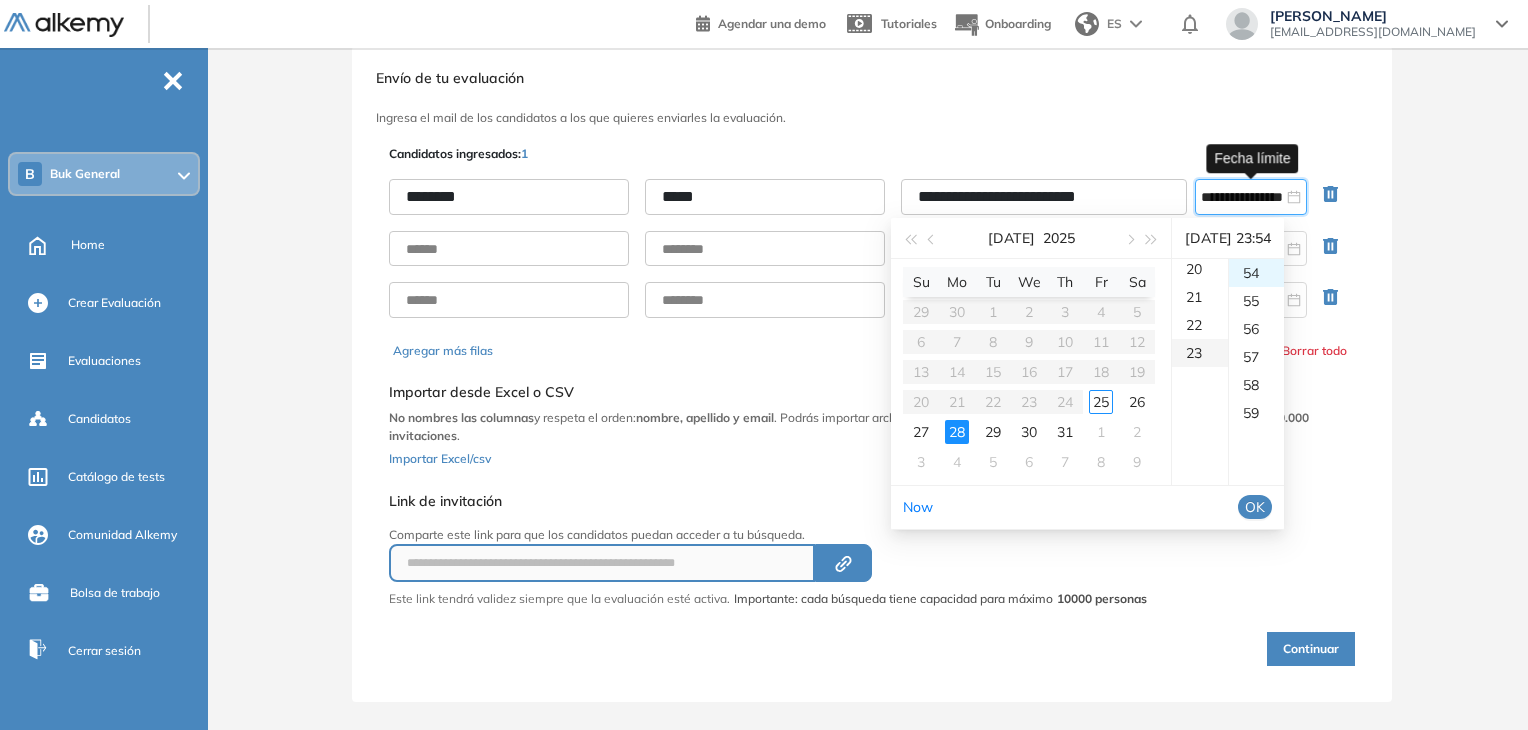 scroll, scrollTop: 644, scrollLeft: 0, axis: vertical 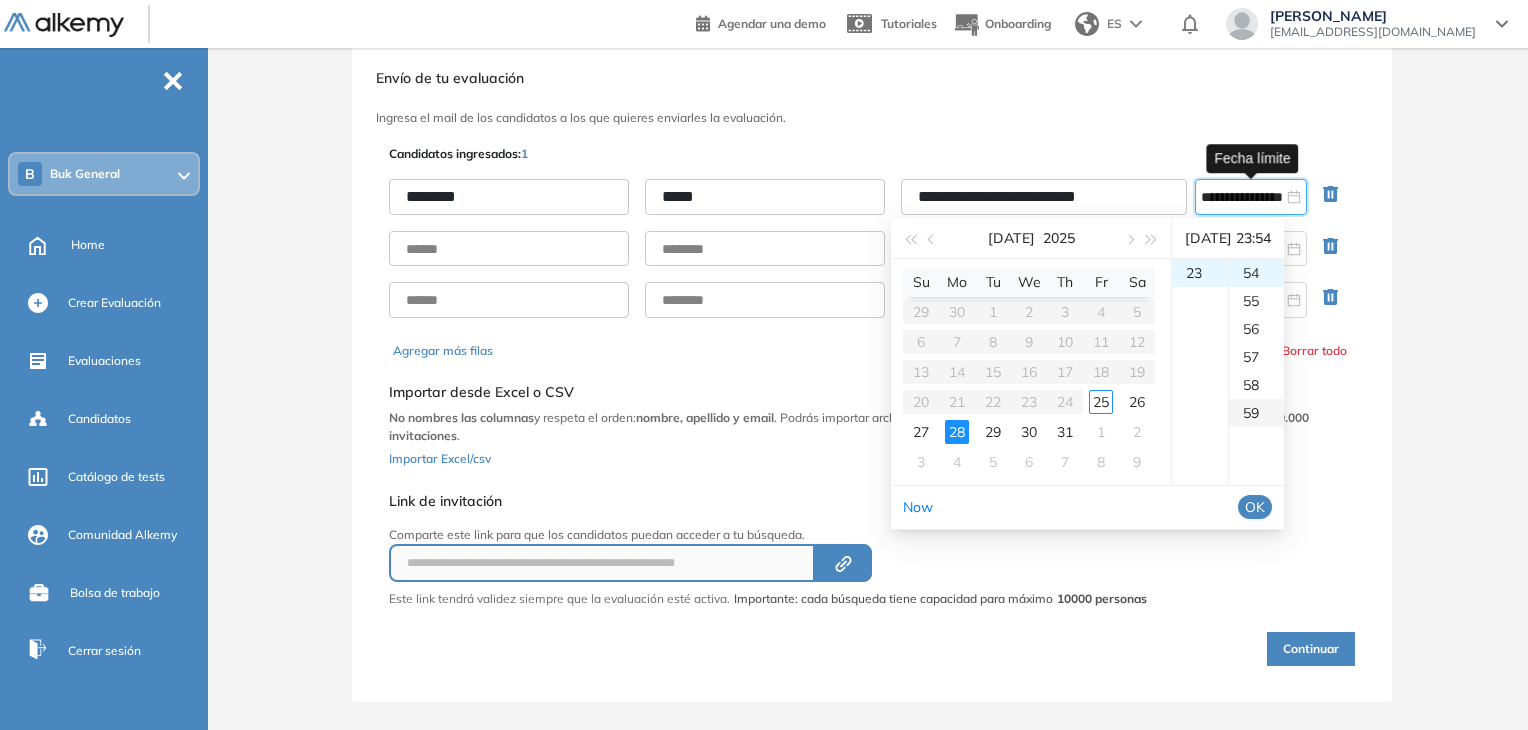 click on "59" at bounding box center (1256, 413) 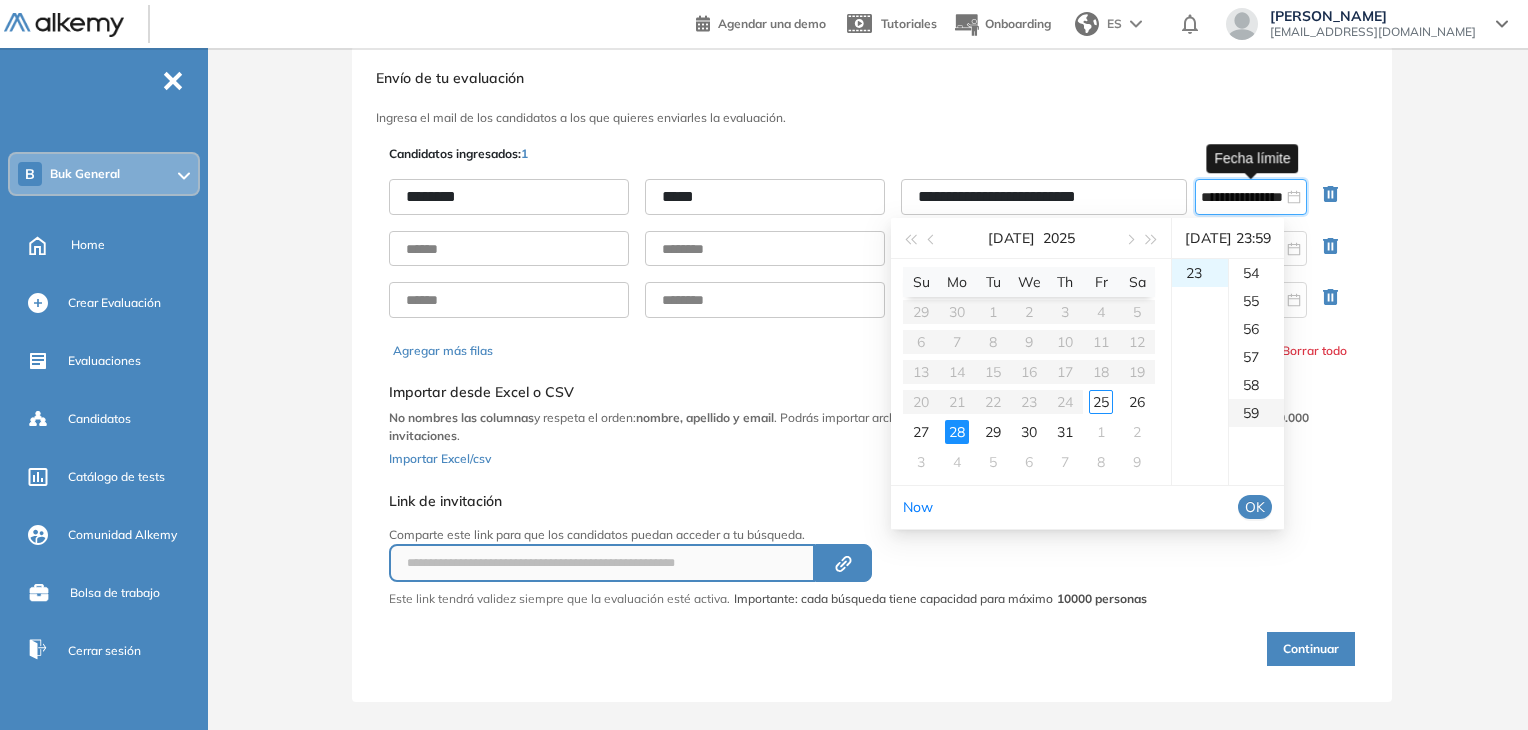 scroll, scrollTop: 1652, scrollLeft: 0, axis: vertical 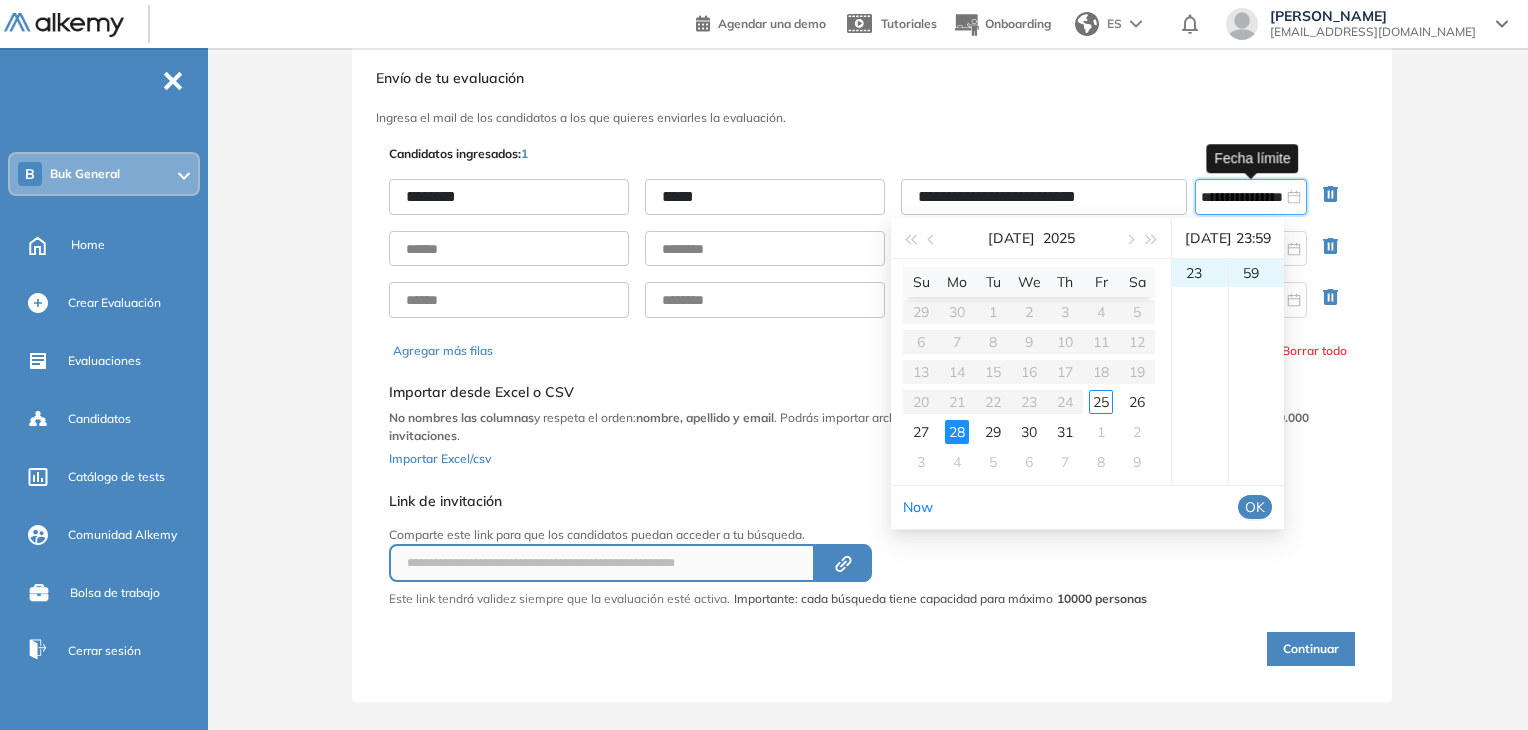 click on "OK" at bounding box center [1255, 507] 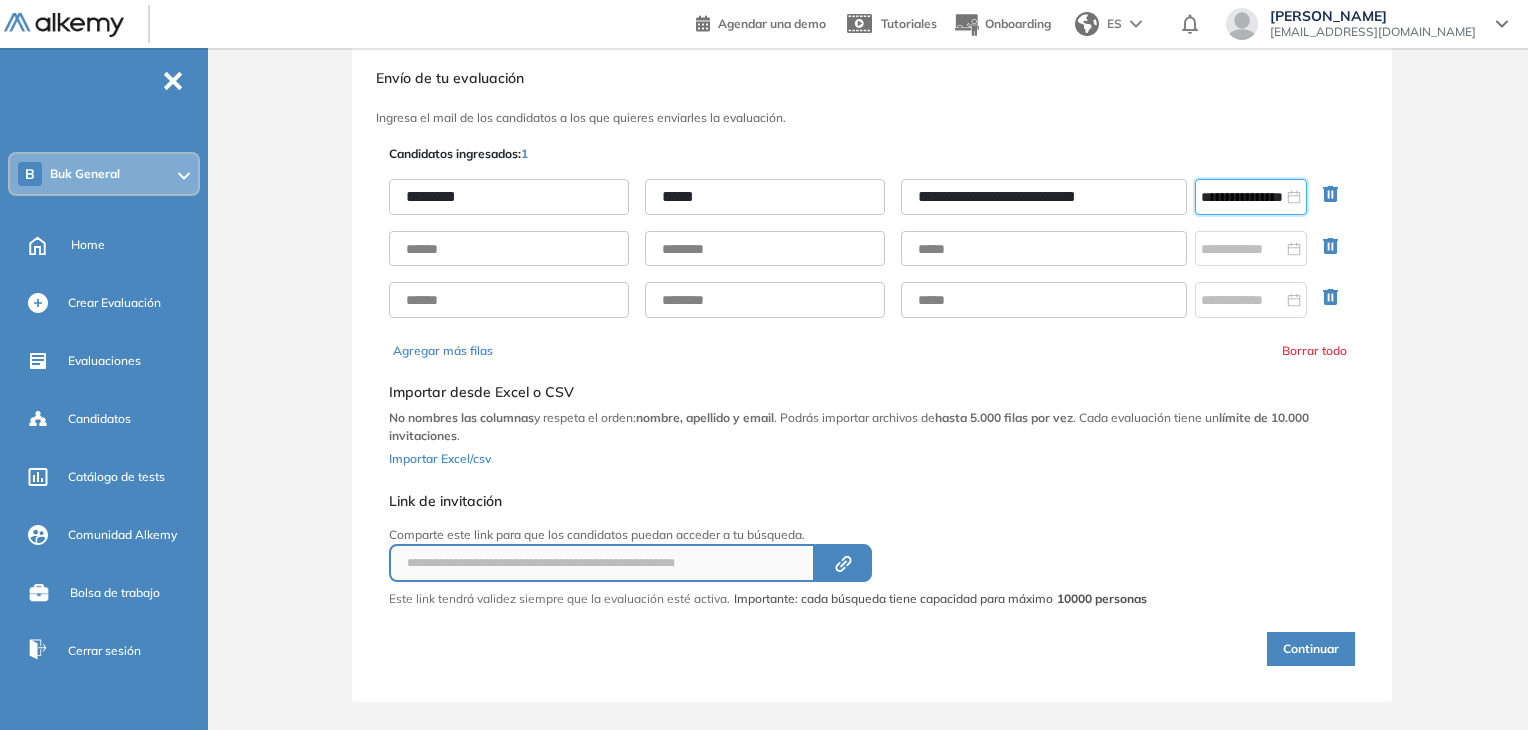 click on "Continuar" at bounding box center (1311, 649) 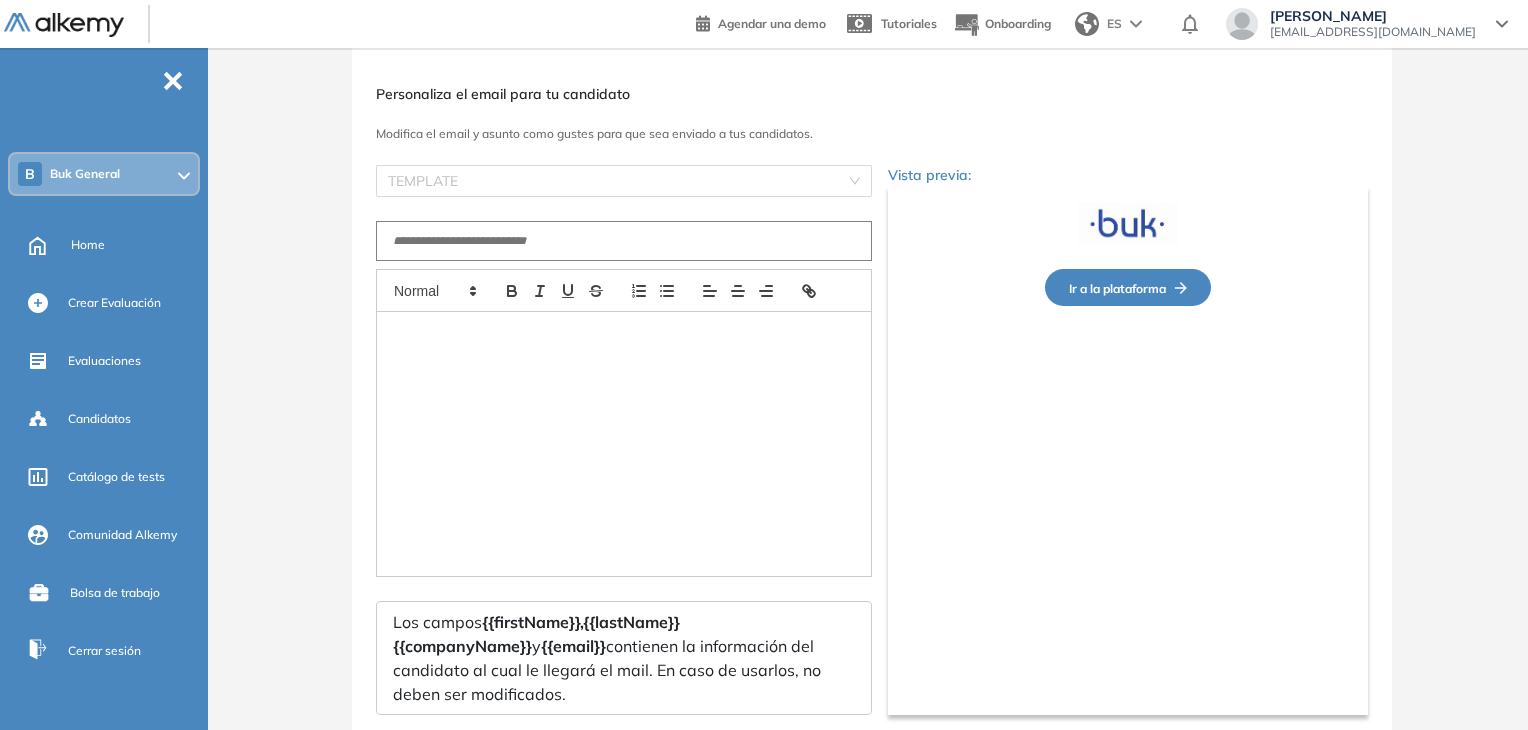type on "**********" 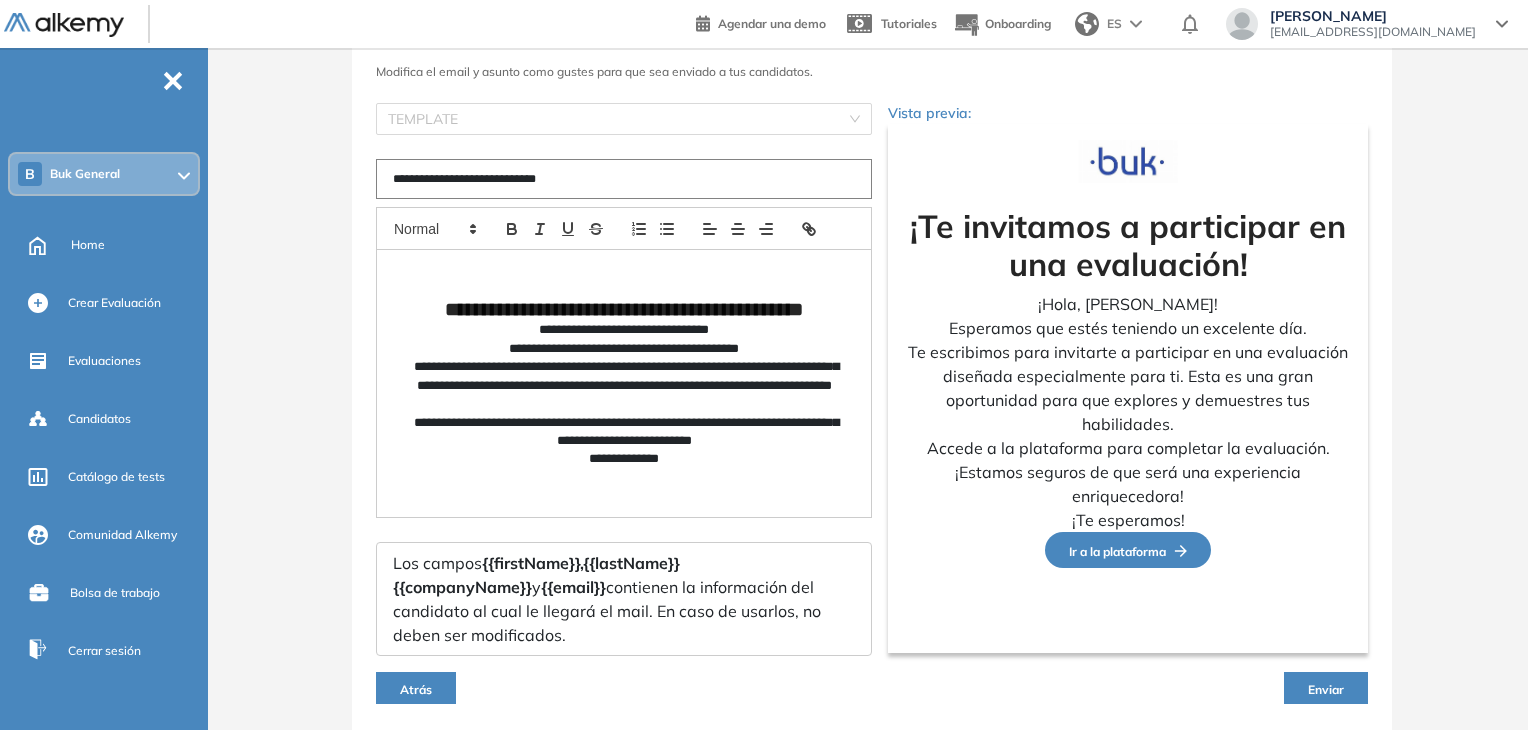 scroll, scrollTop: 172, scrollLeft: 0, axis: vertical 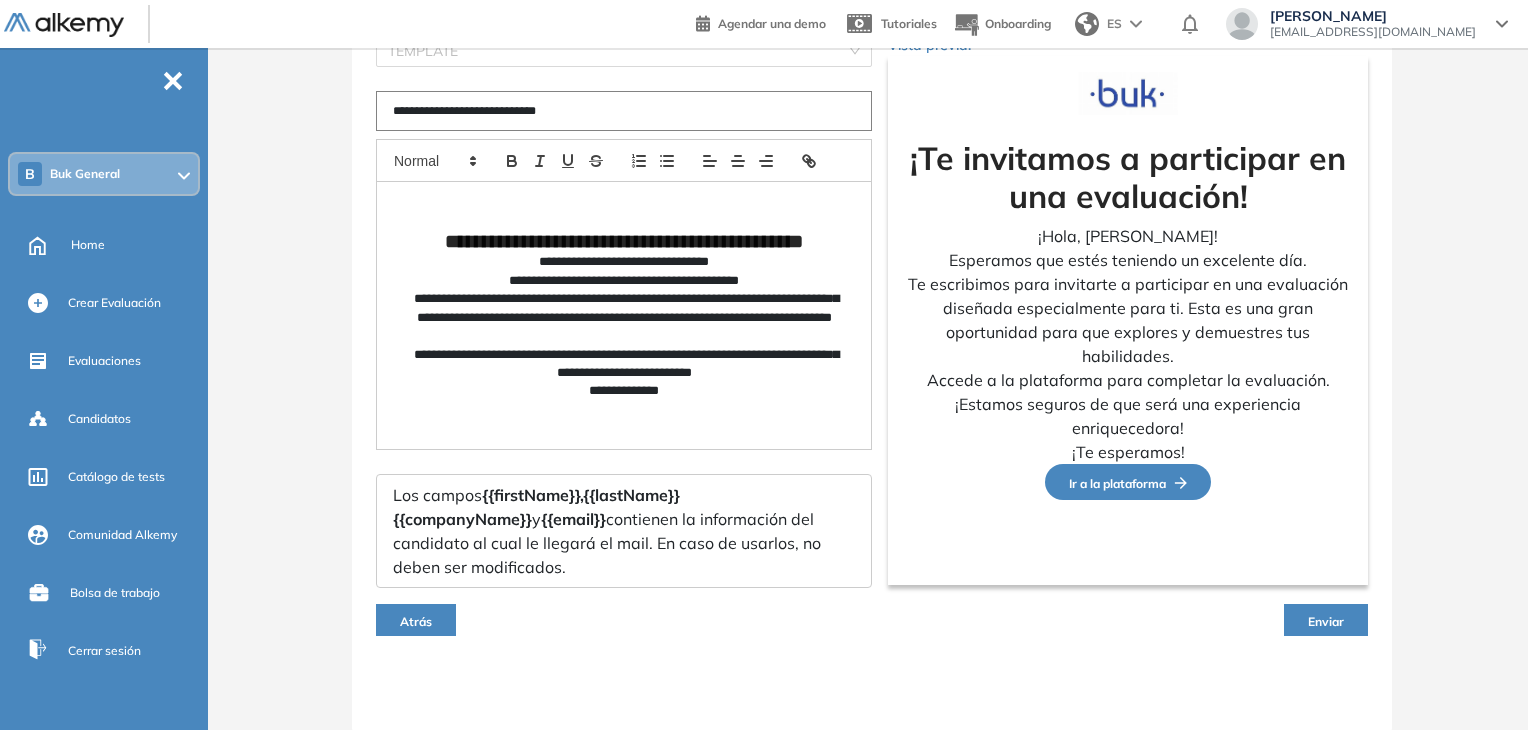 click on "Enviar" at bounding box center (1326, 621) 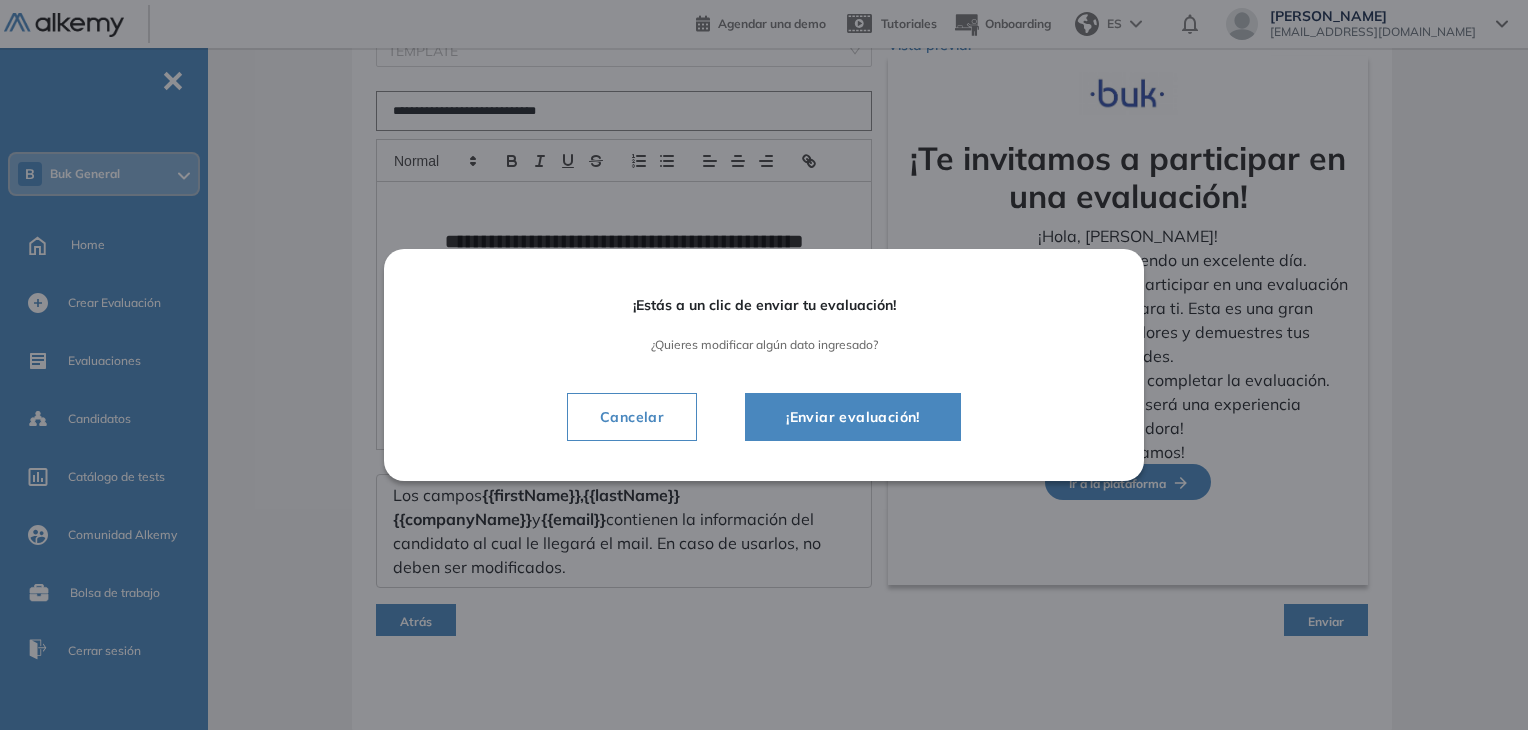 click on "¡Enviar evaluación!" at bounding box center (853, 417) 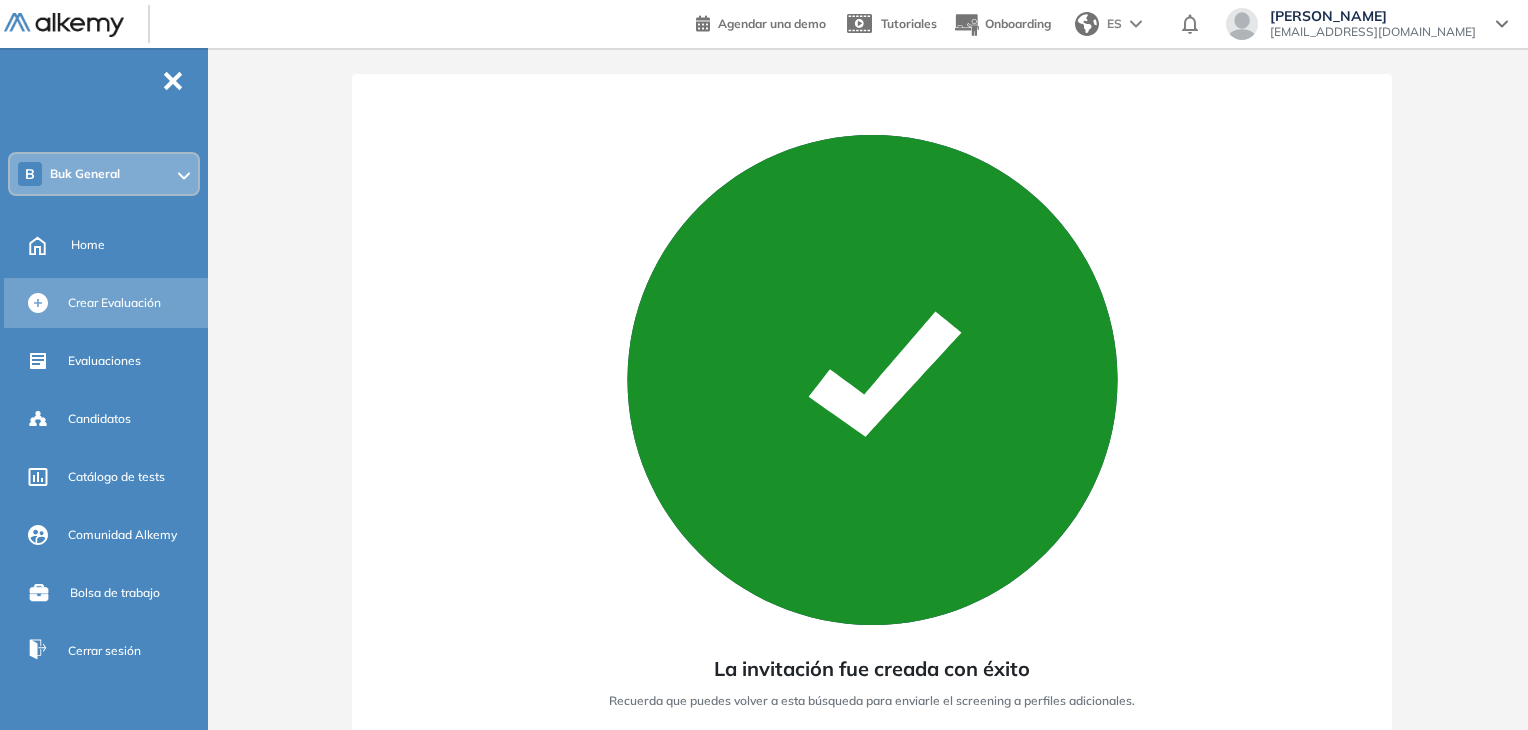 scroll, scrollTop: 0, scrollLeft: 0, axis: both 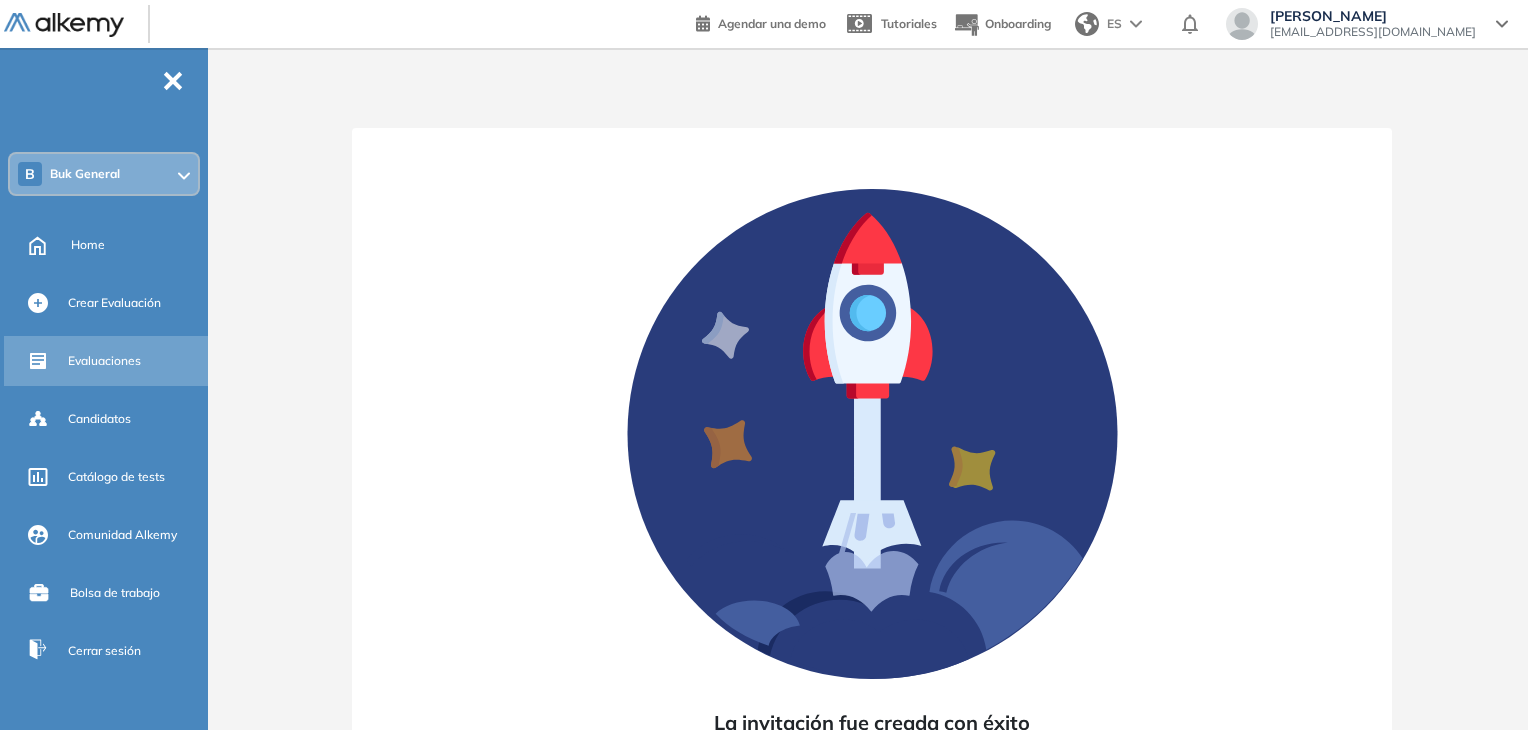 click on "Evaluaciones" at bounding box center (104, 361) 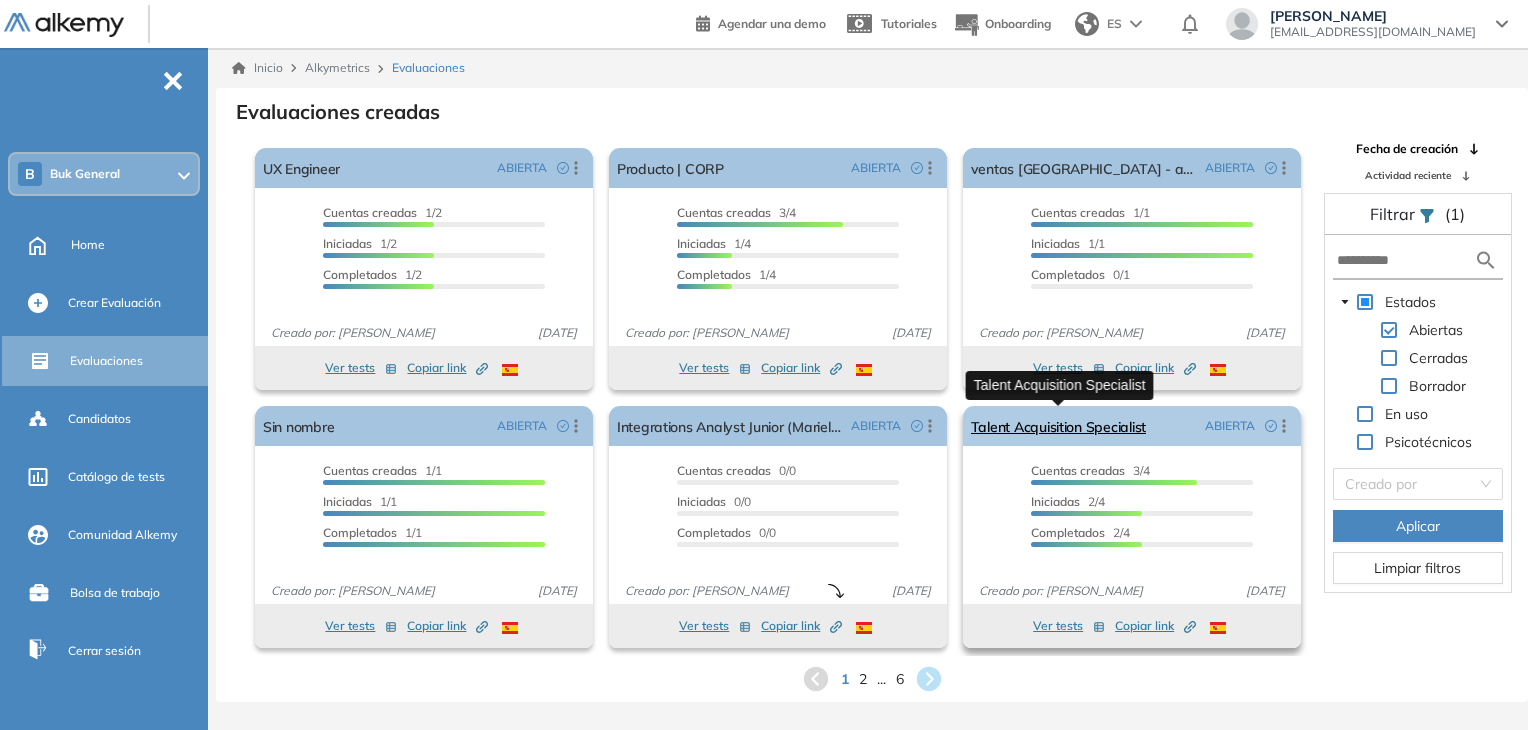 click on "Talent Acquisition Specialist" at bounding box center [1058, 426] 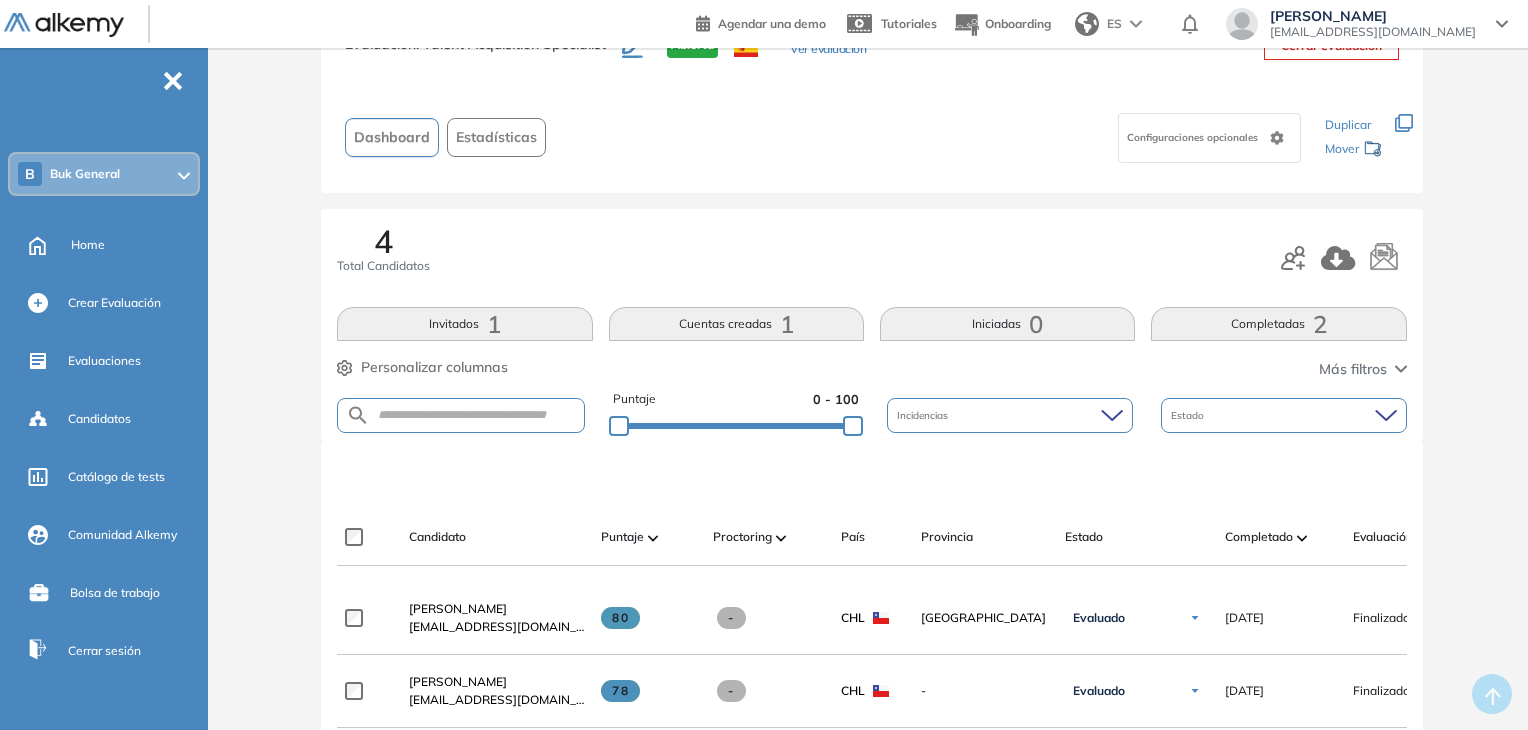 scroll, scrollTop: 300, scrollLeft: 0, axis: vertical 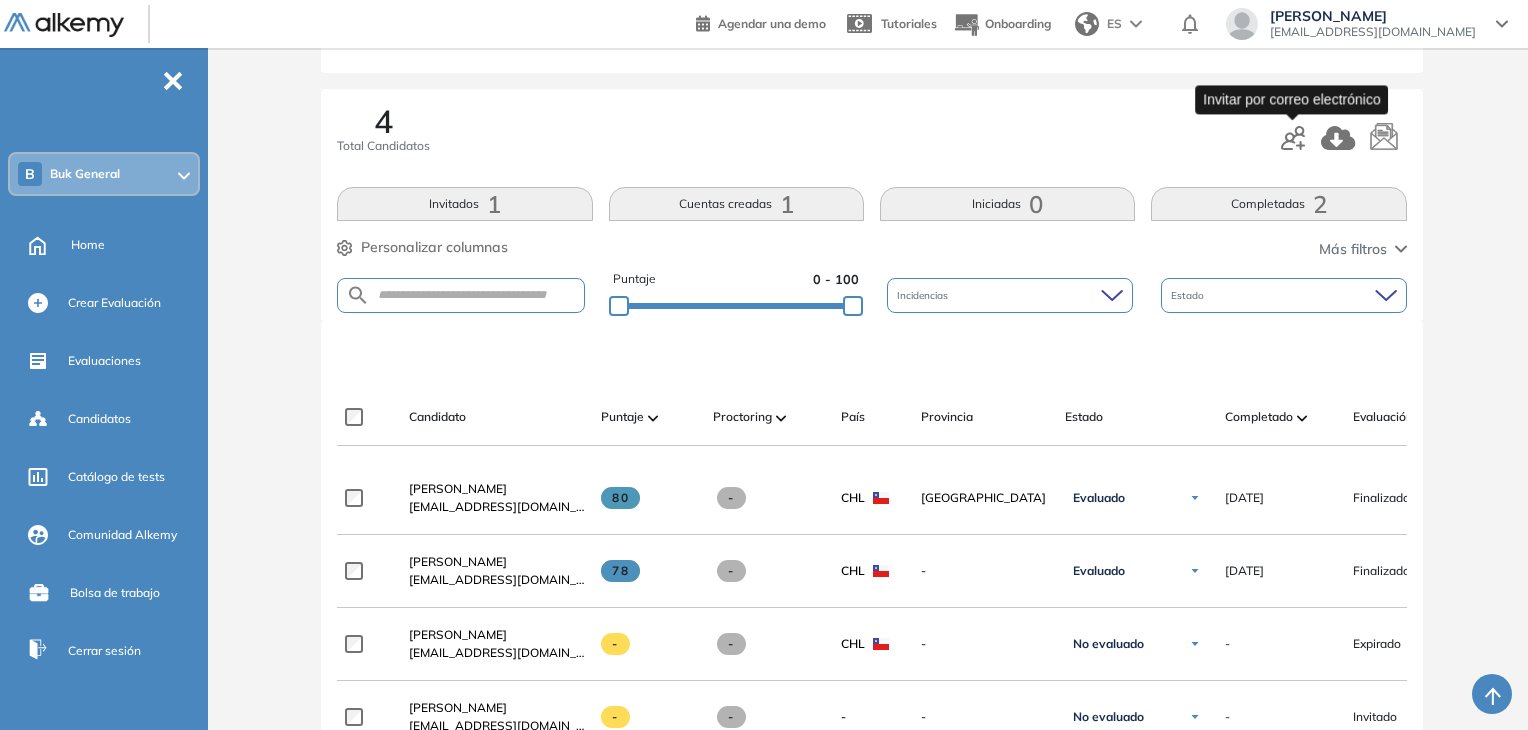 click 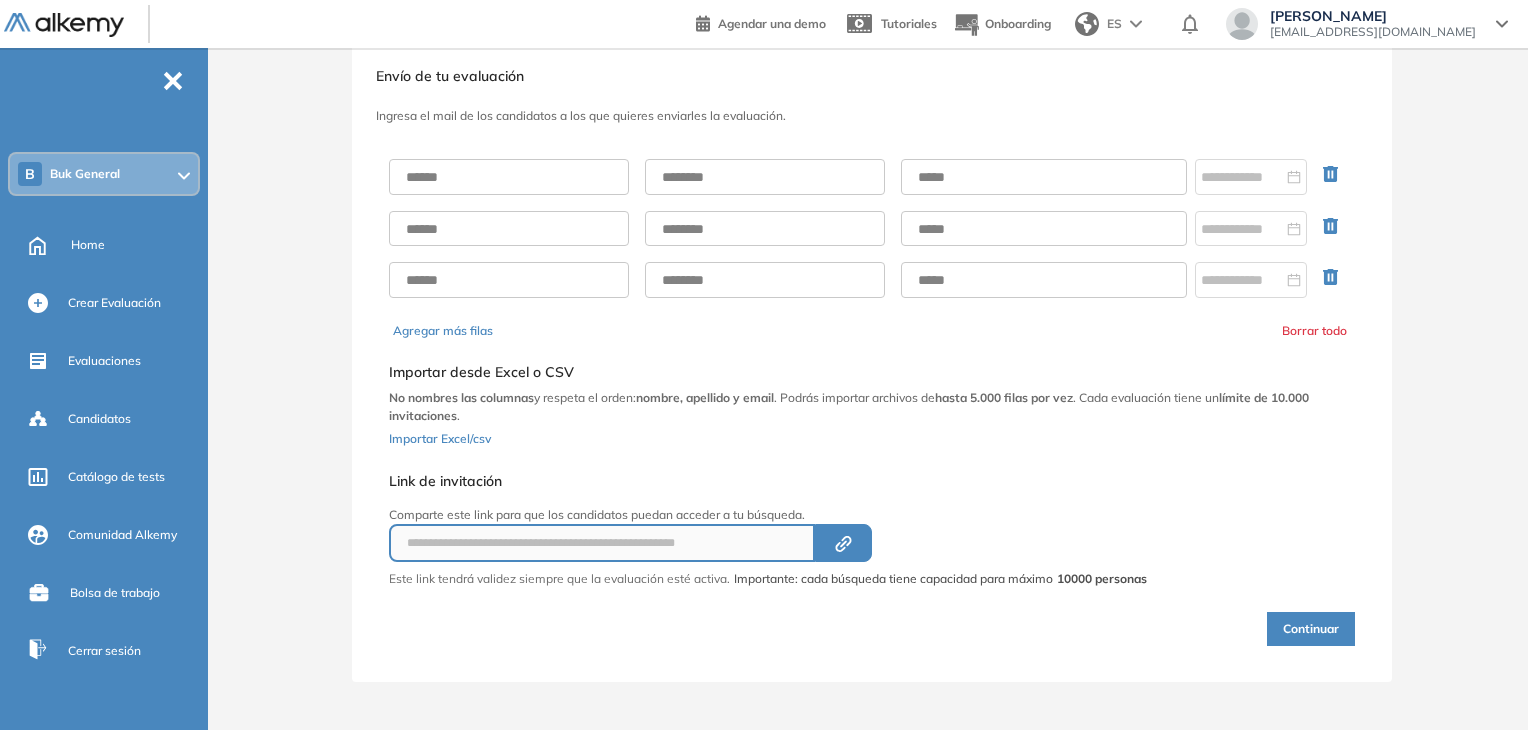 scroll, scrollTop: 42, scrollLeft: 0, axis: vertical 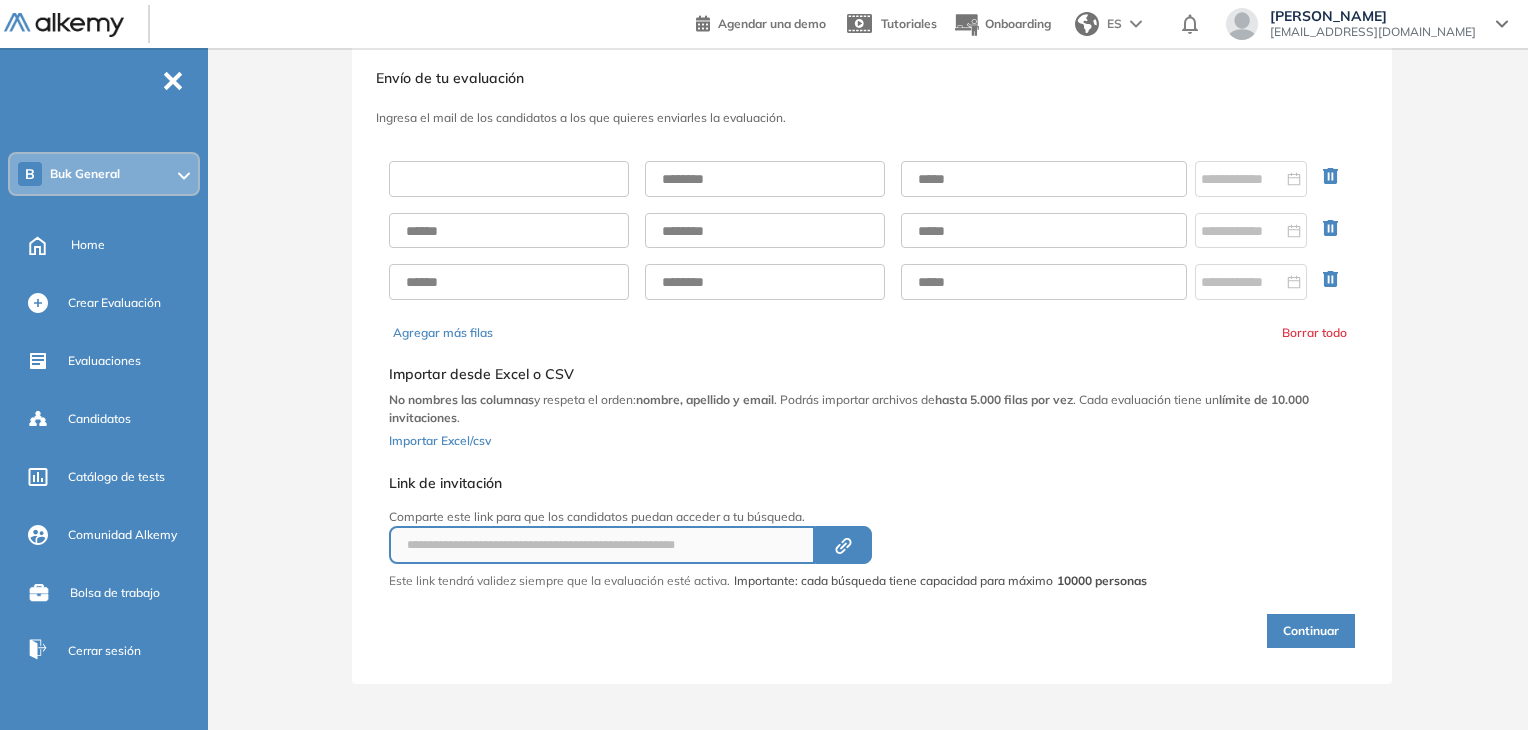 click at bounding box center [509, 179] 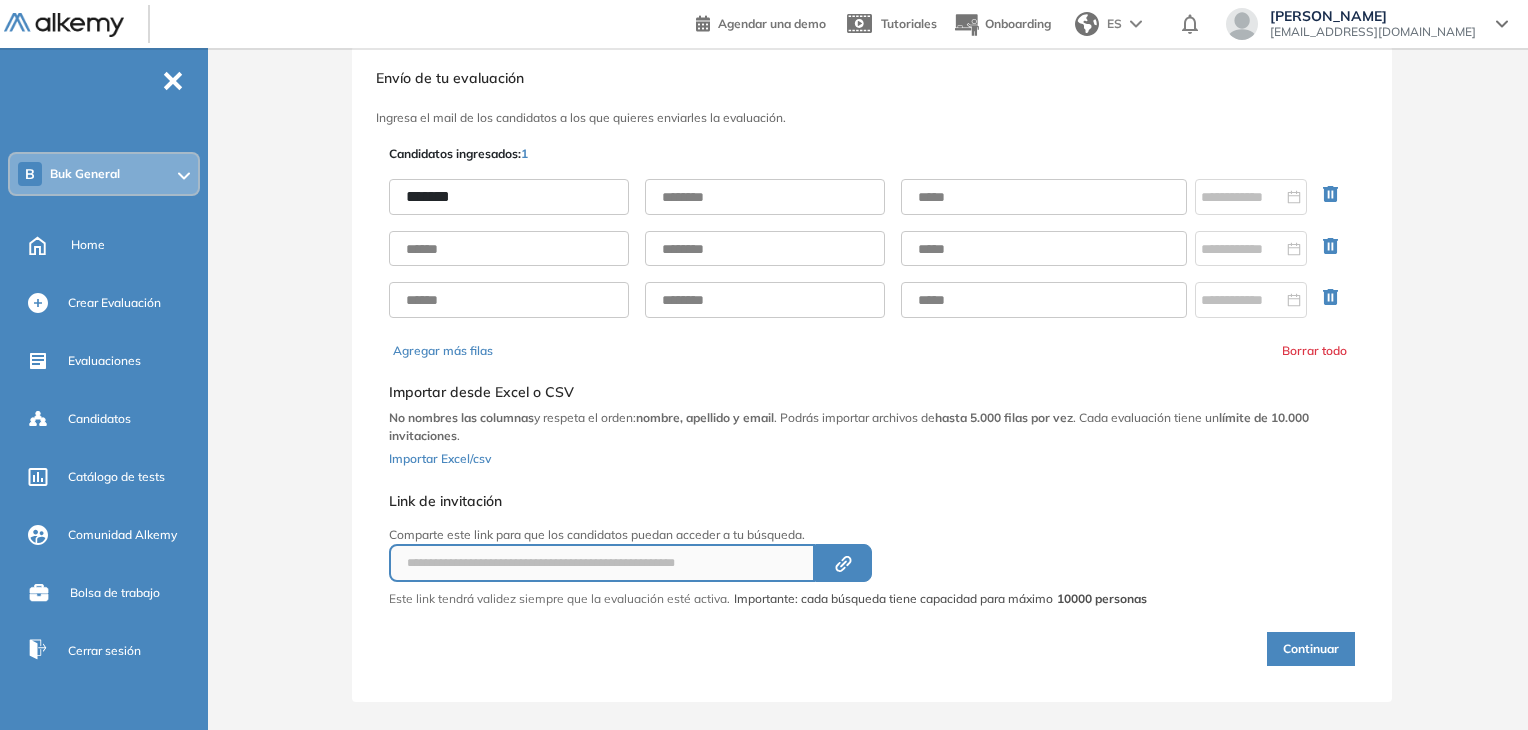 type on "******" 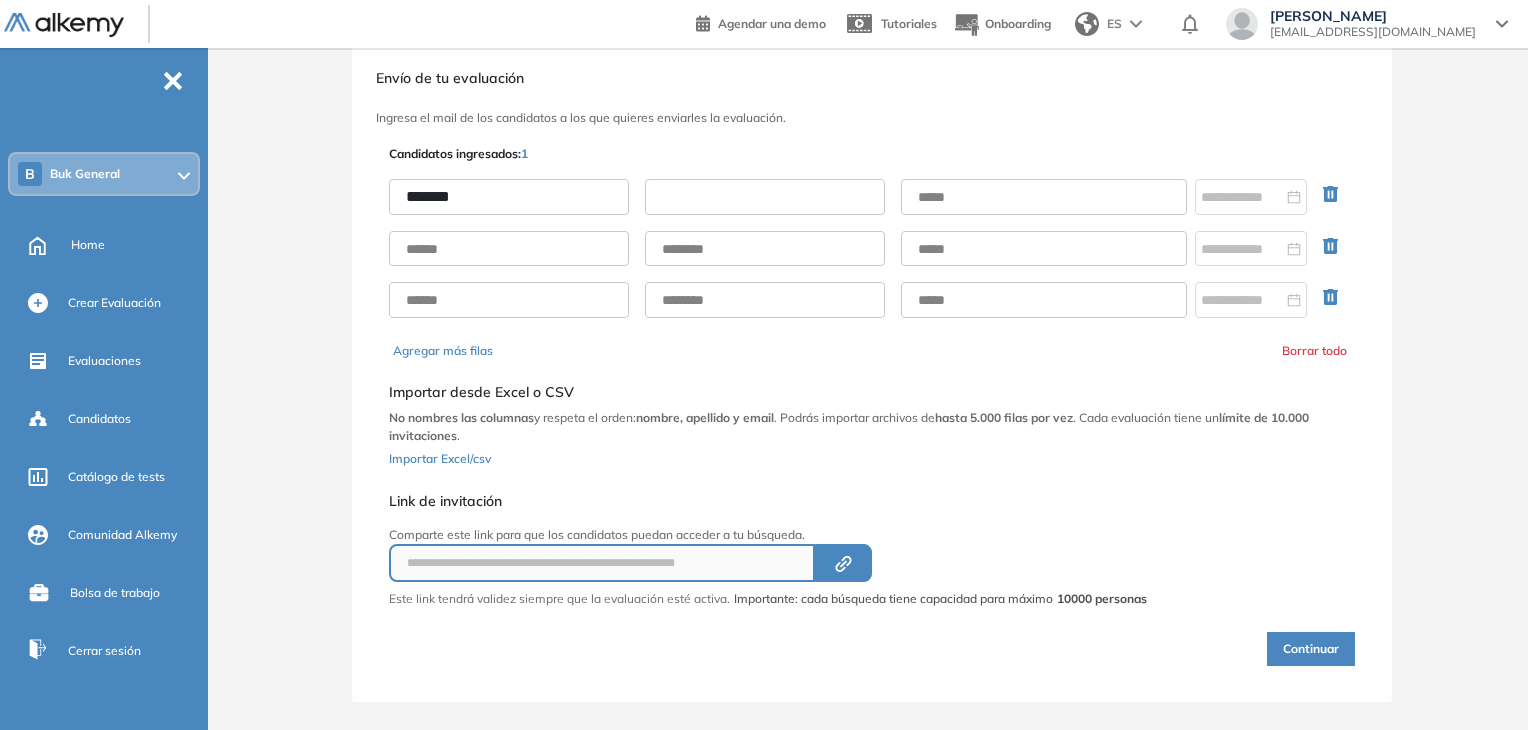 click at bounding box center (765, 197) 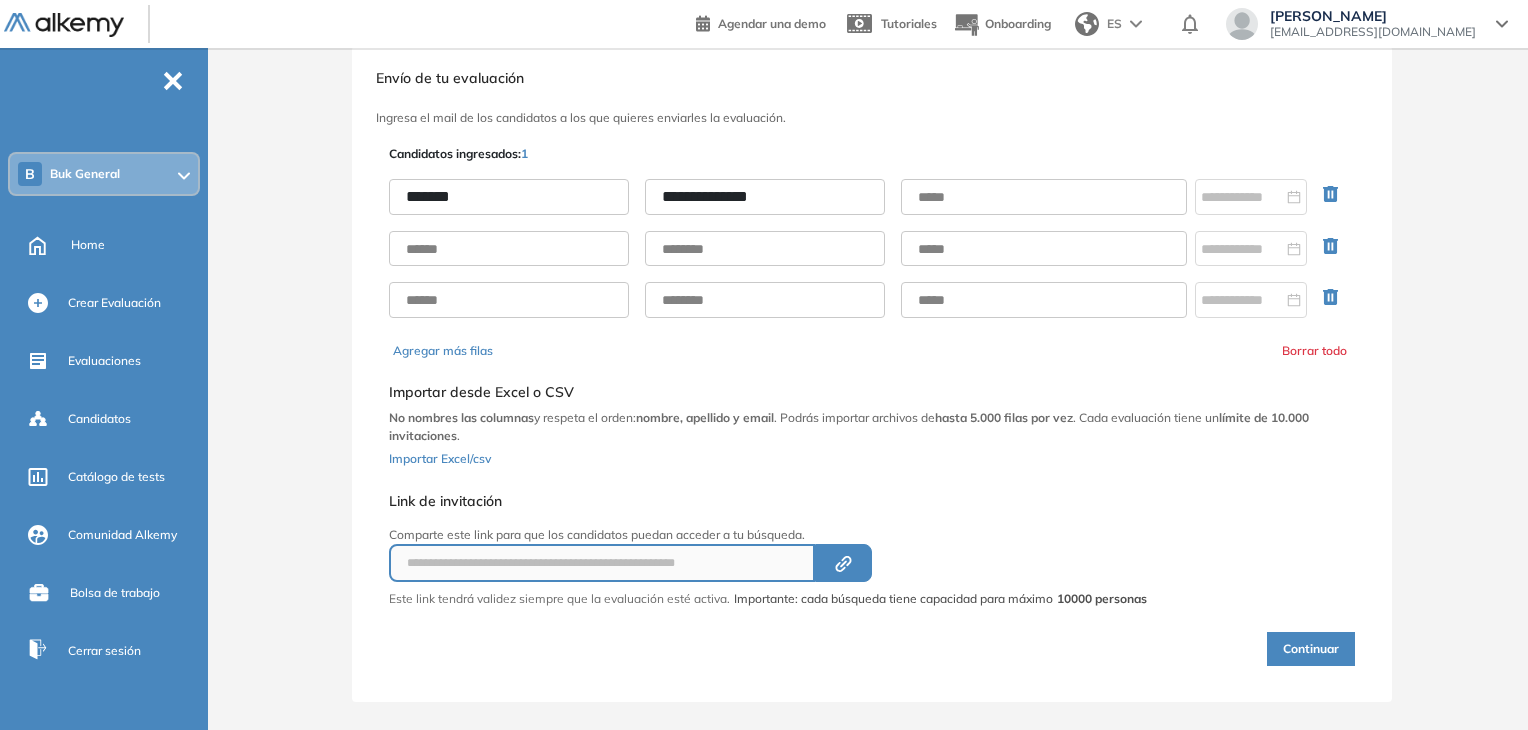 type on "**********" 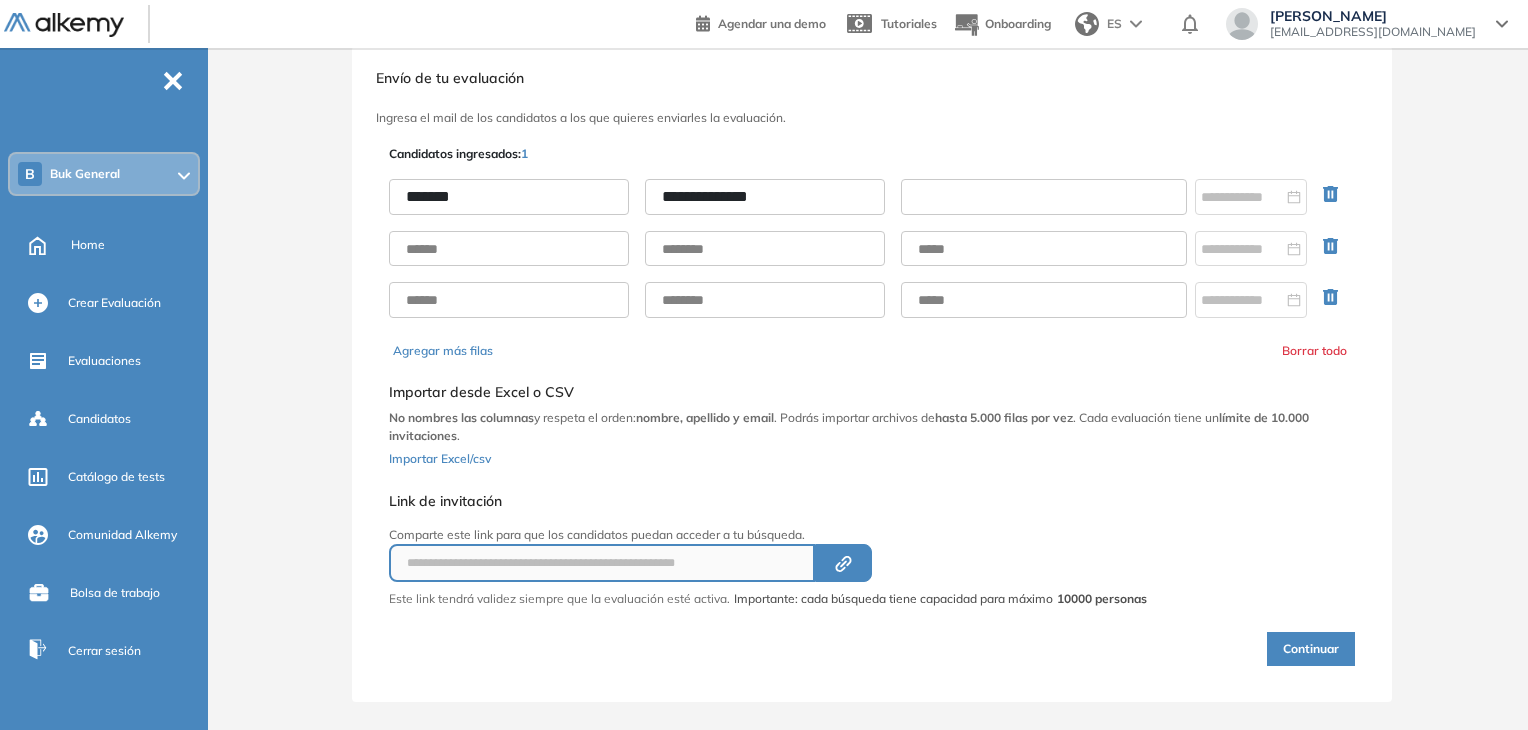 click at bounding box center [1044, 197] 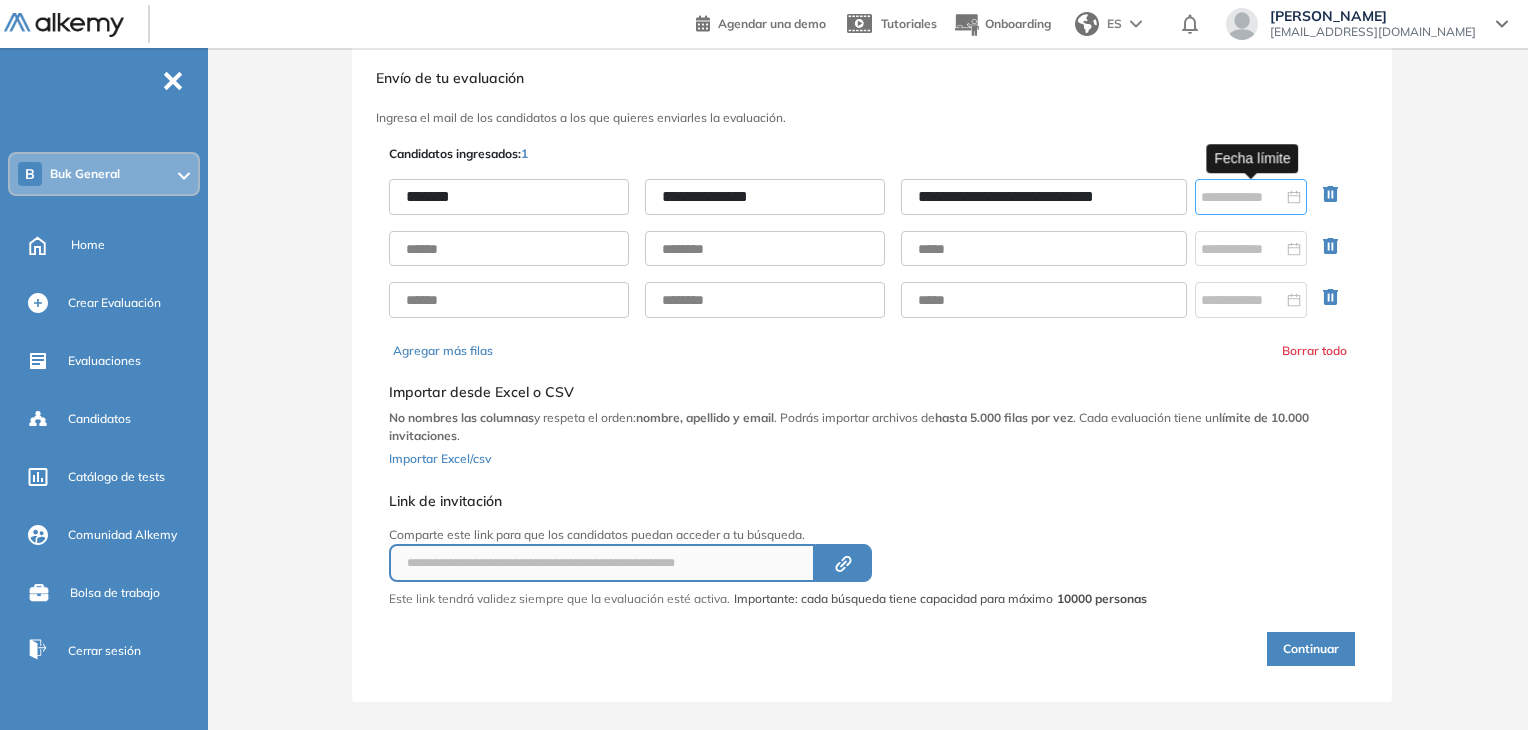 type on "**********" 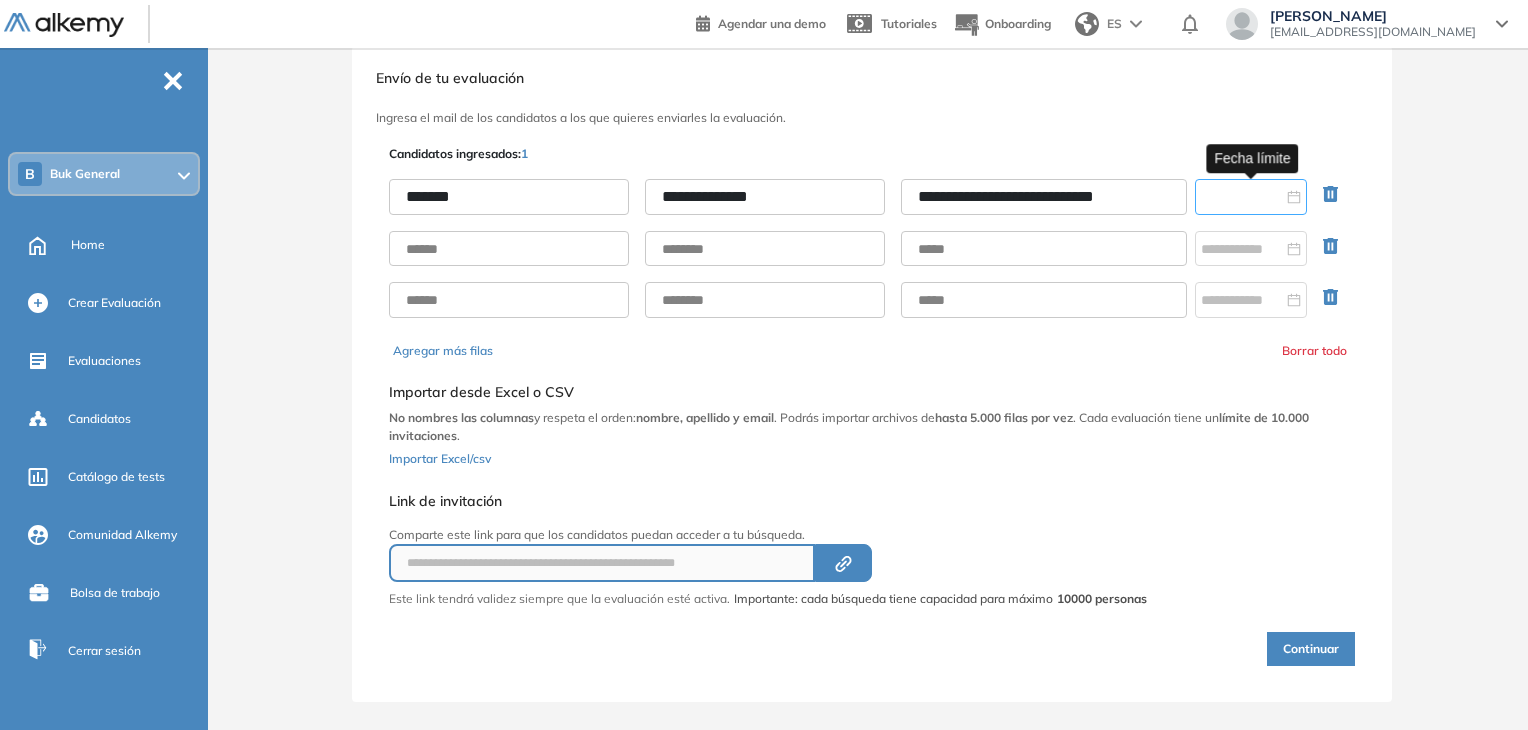 click at bounding box center [1242, 197] 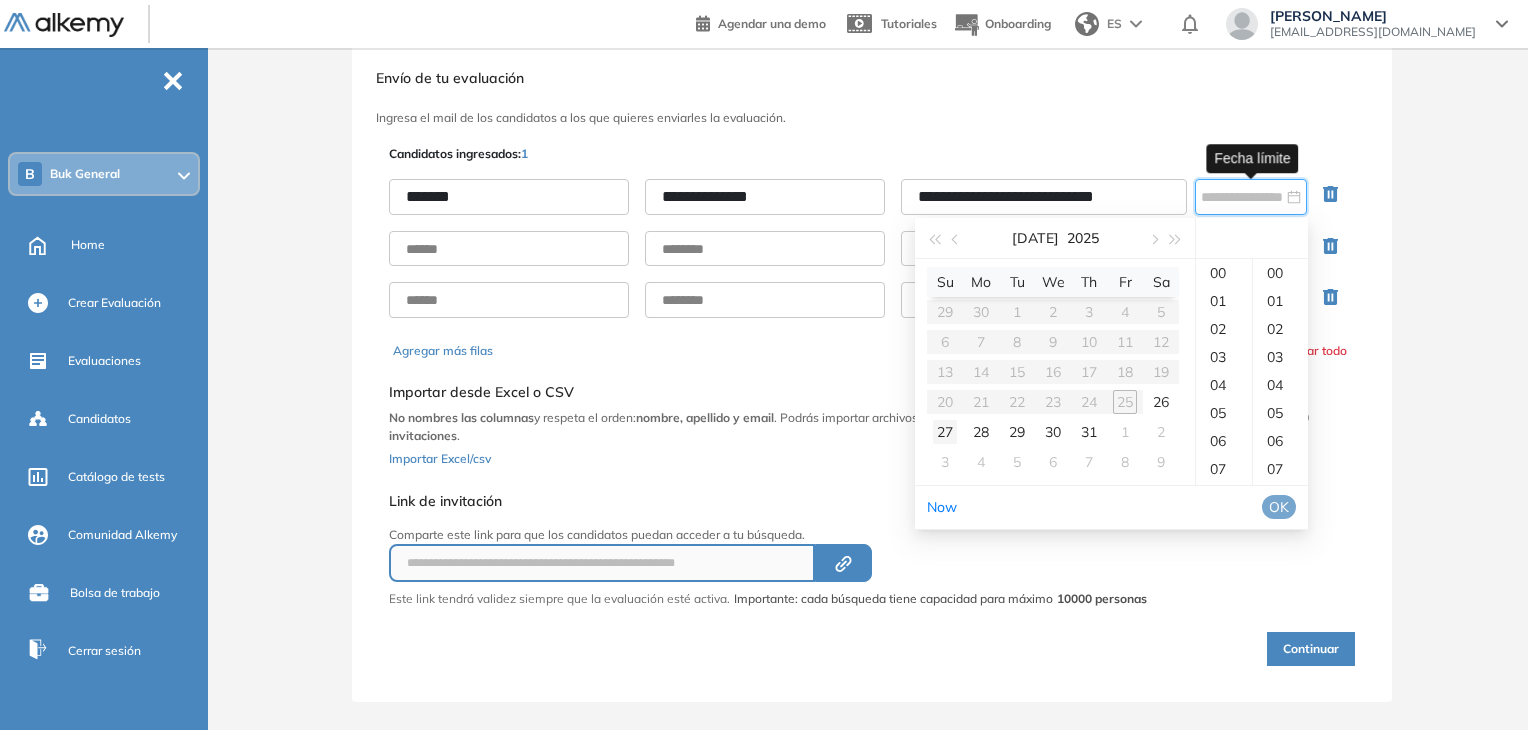 type on "**********" 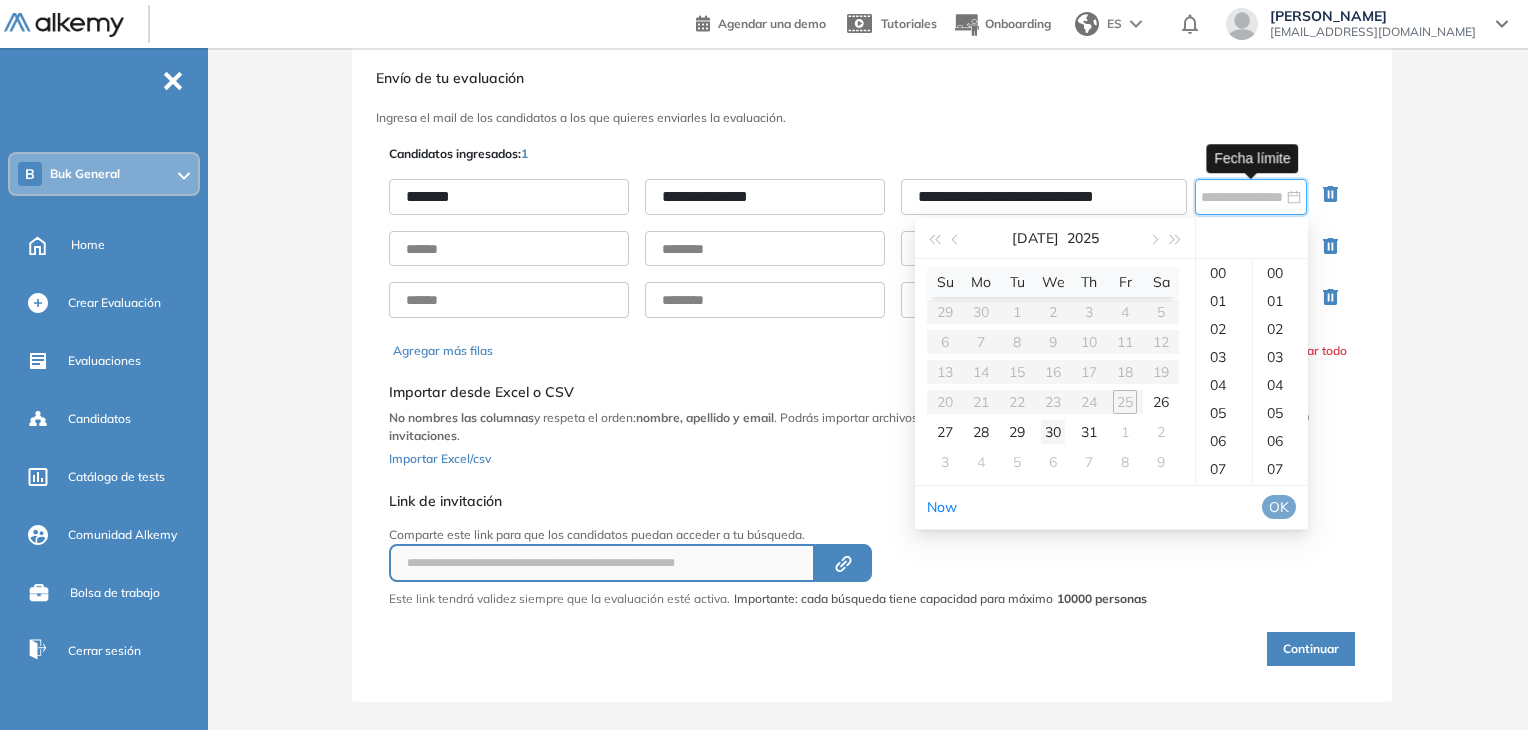 click on "29" at bounding box center (1017, 432) 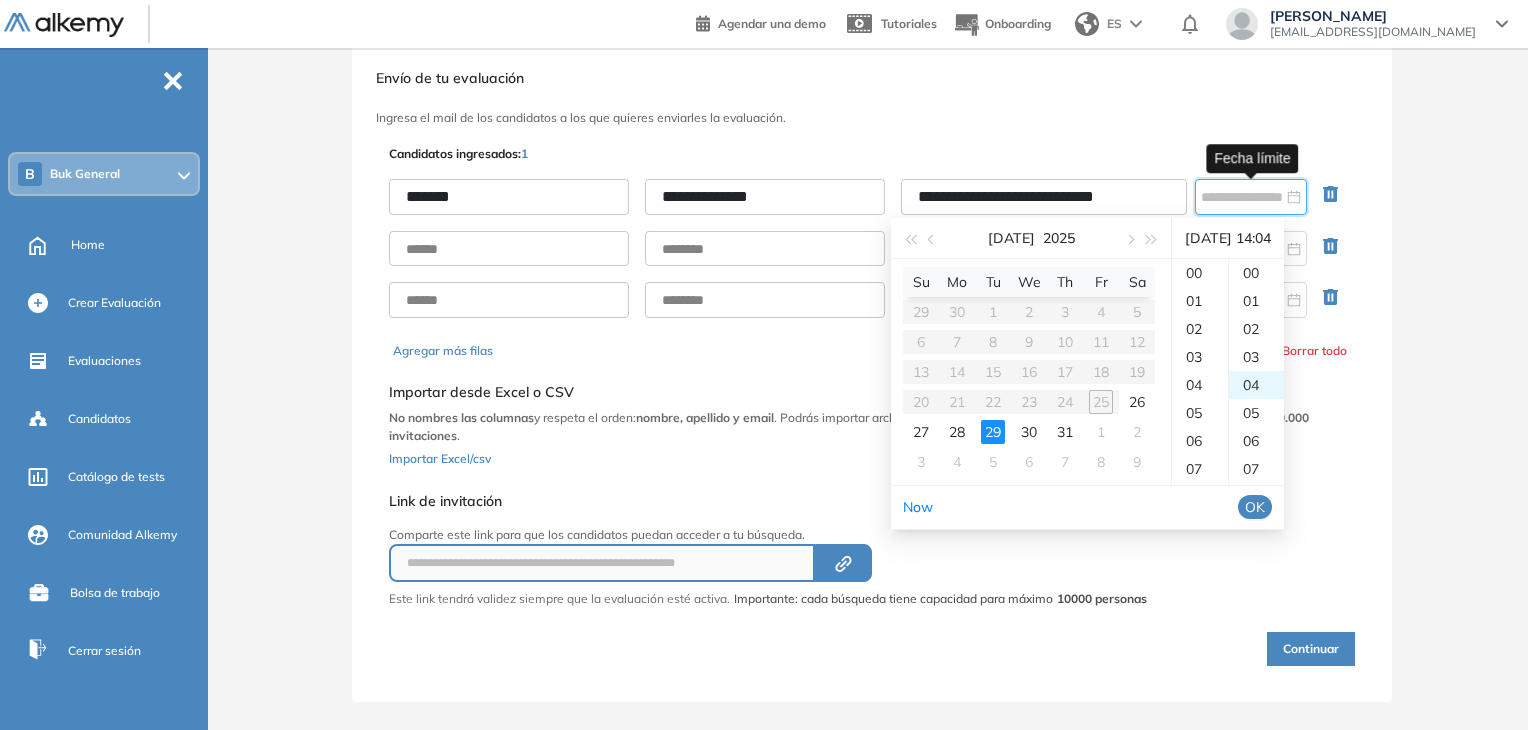 scroll, scrollTop: 392, scrollLeft: 0, axis: vertical 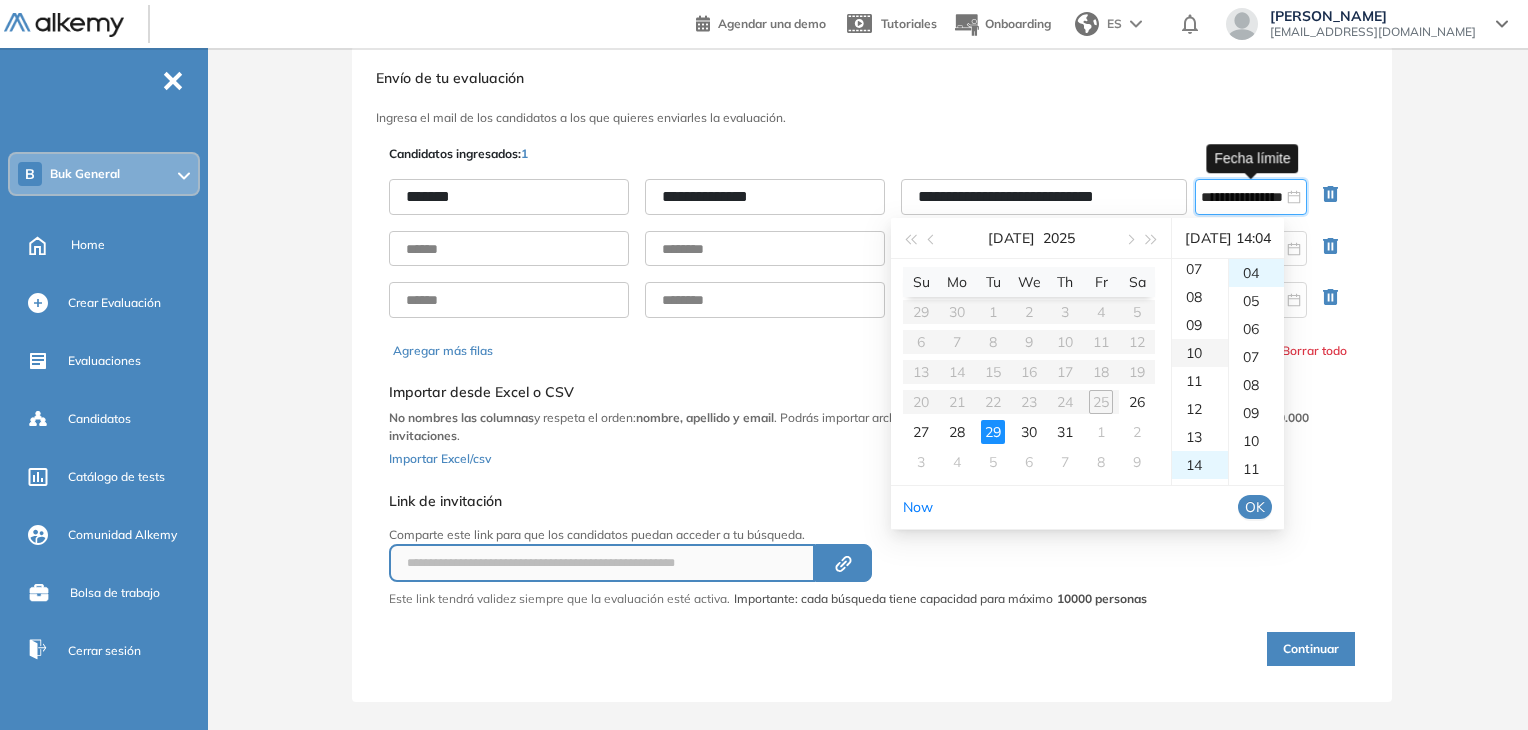 click on "10" at bounding box center (1200, 353) 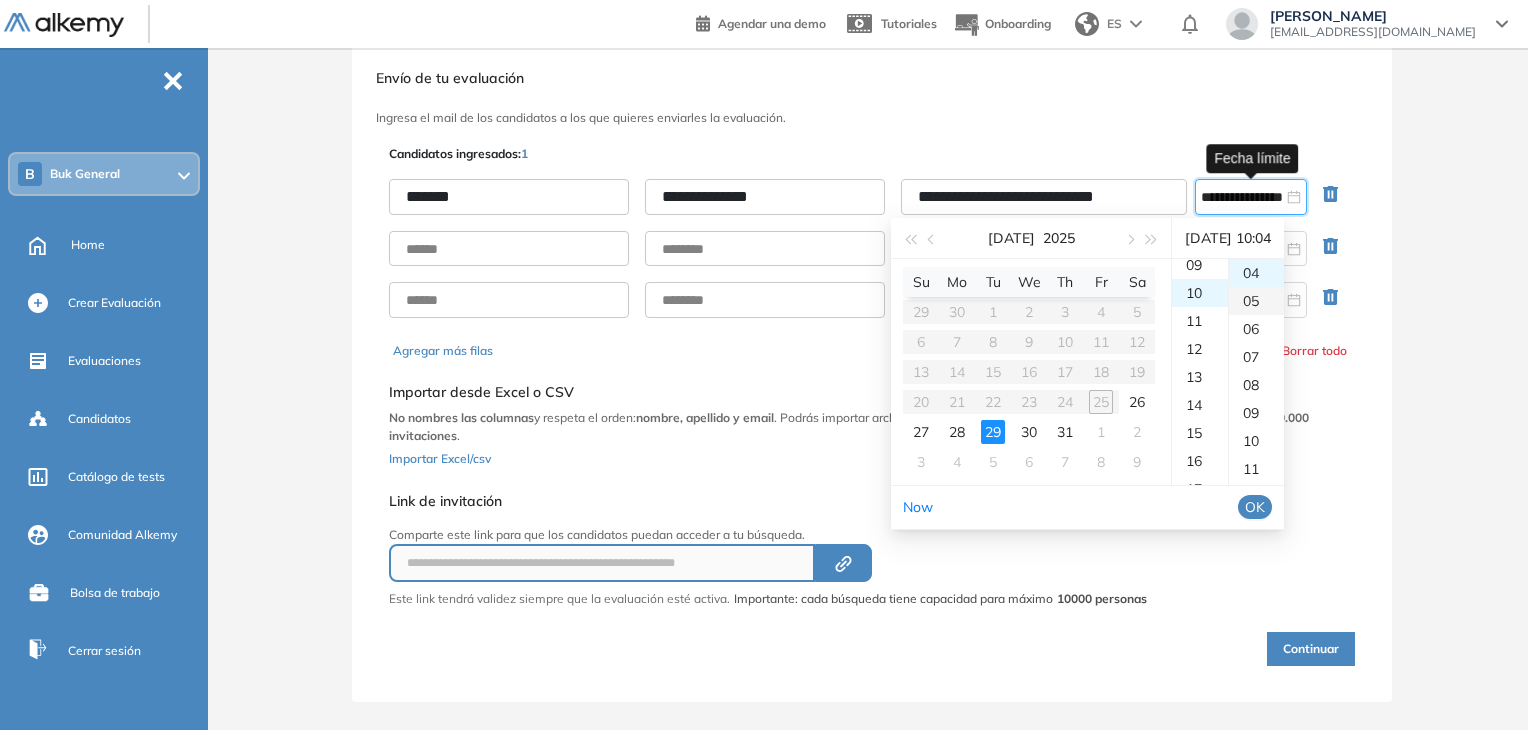 scroll, scrollTop: 280, scrollLeft: 0, axis: vertical 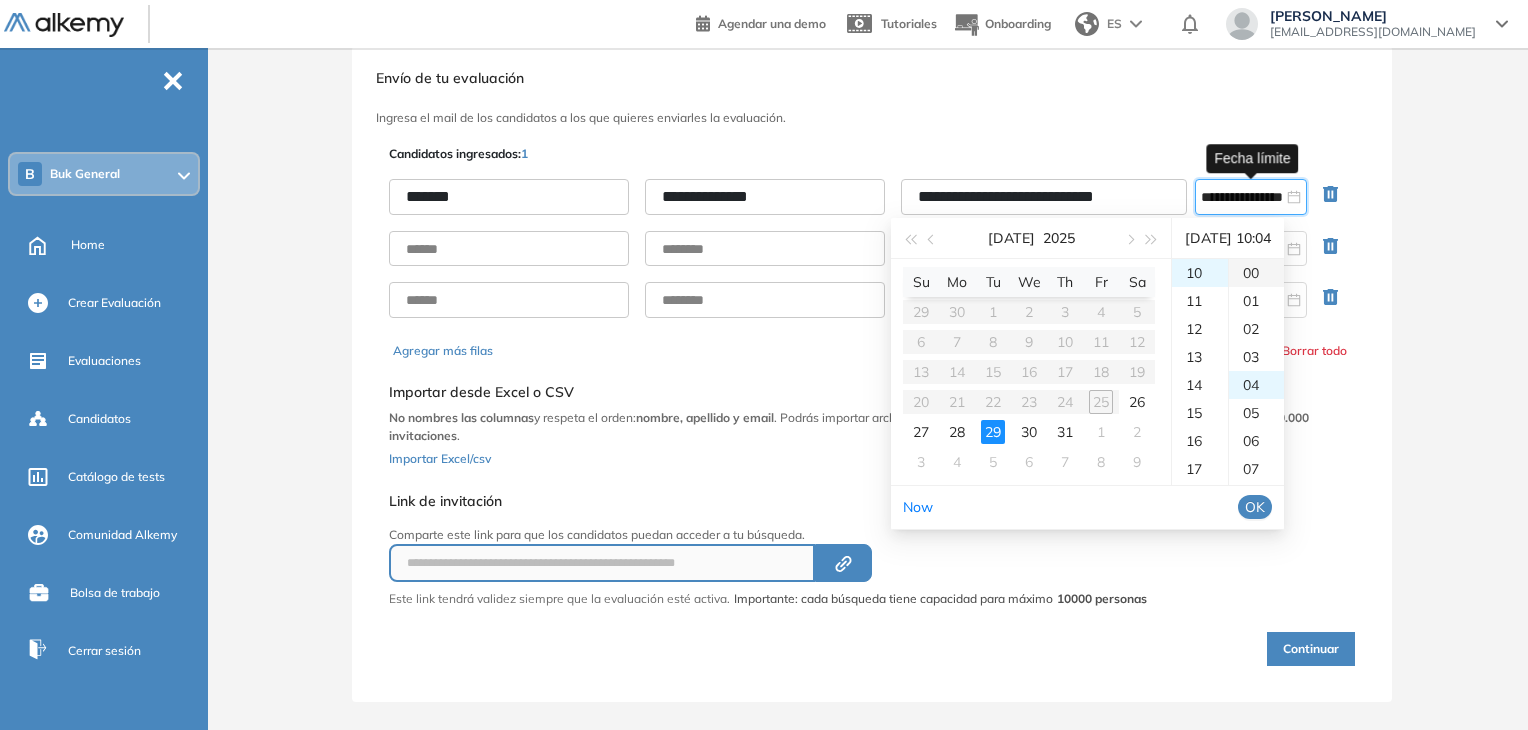 click on "00" at bounding box center (1256, 273) 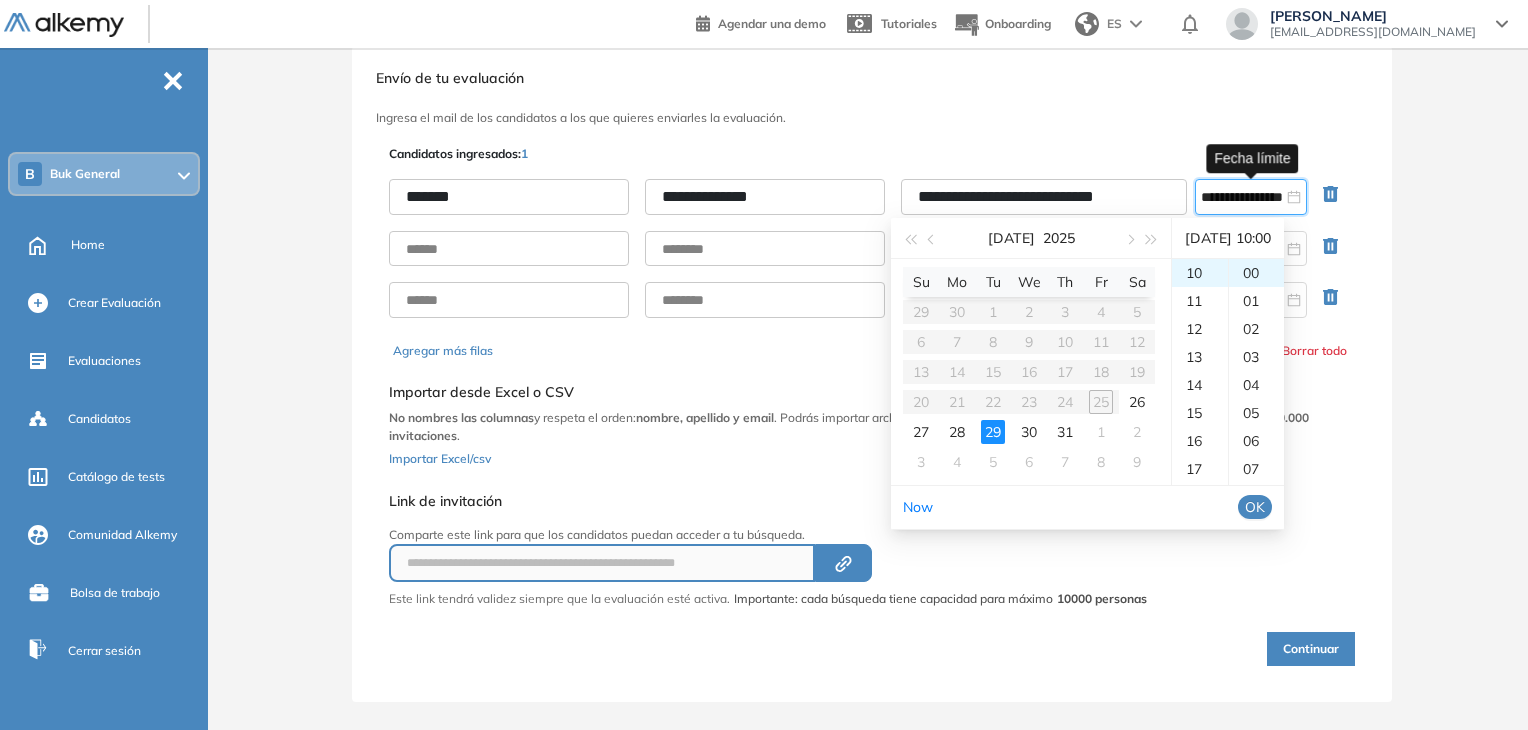 click on "OK" at bounding box center [1255, 507] 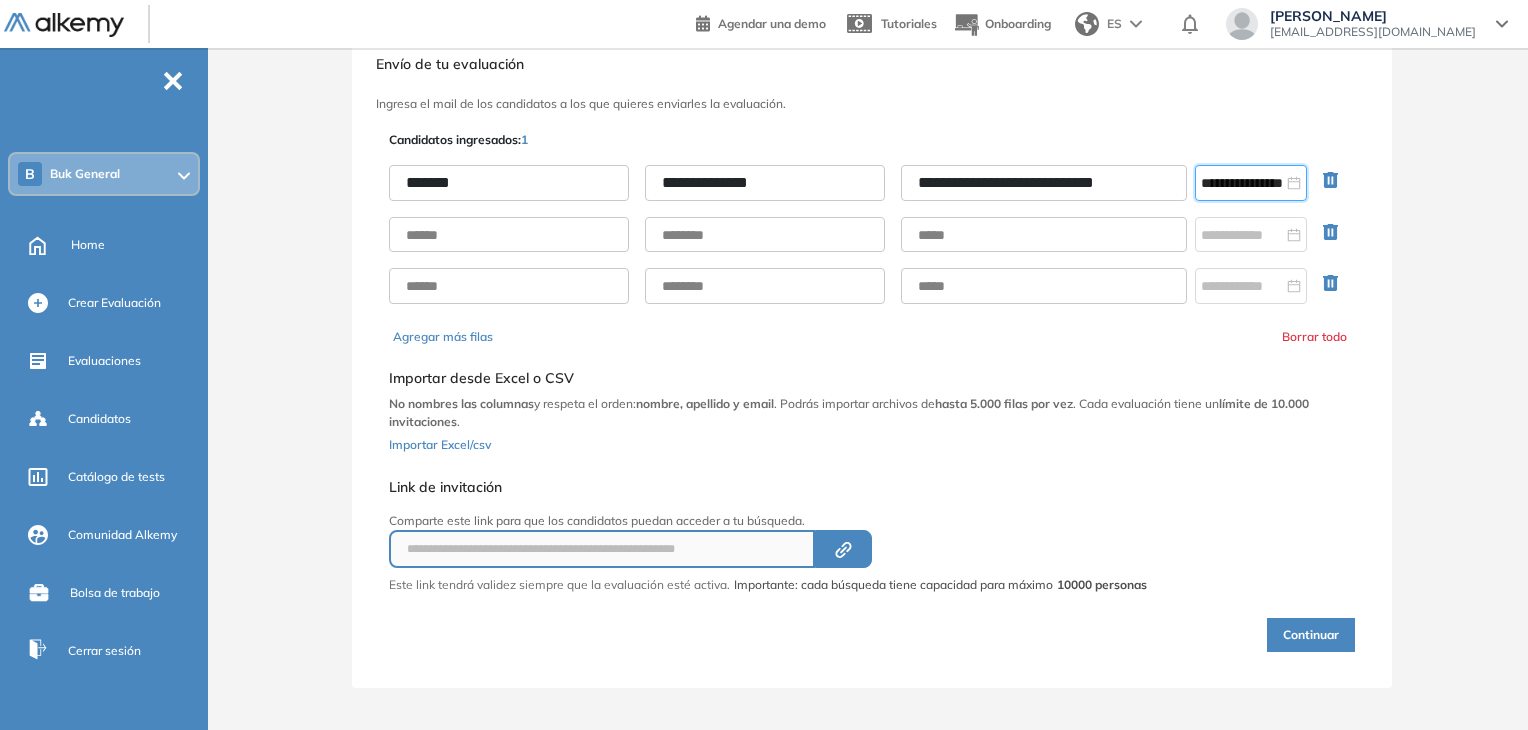 scroll, scrollTop: 60, scrollLeft: 0, axis: vertical 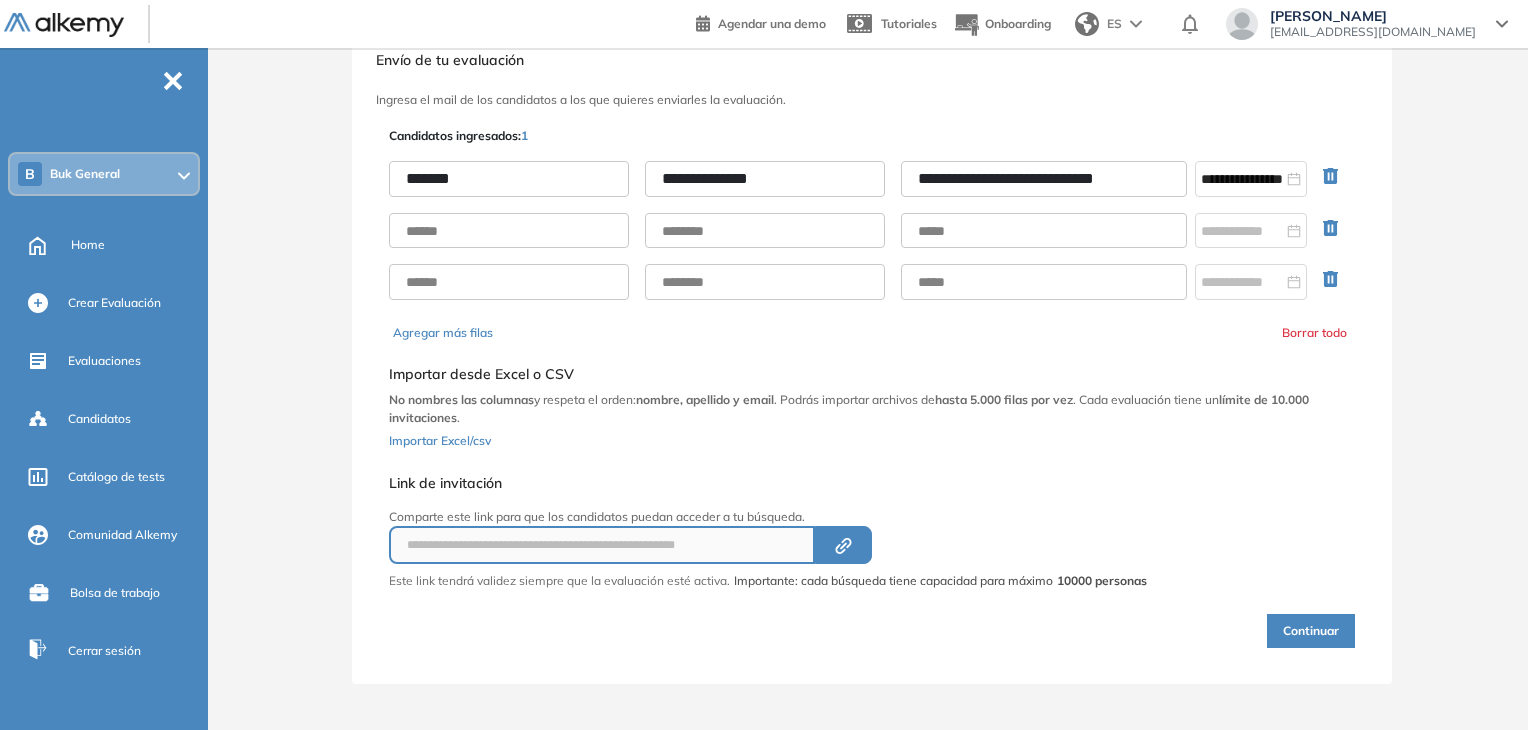 click on "******" at bounding box center [509, 179] 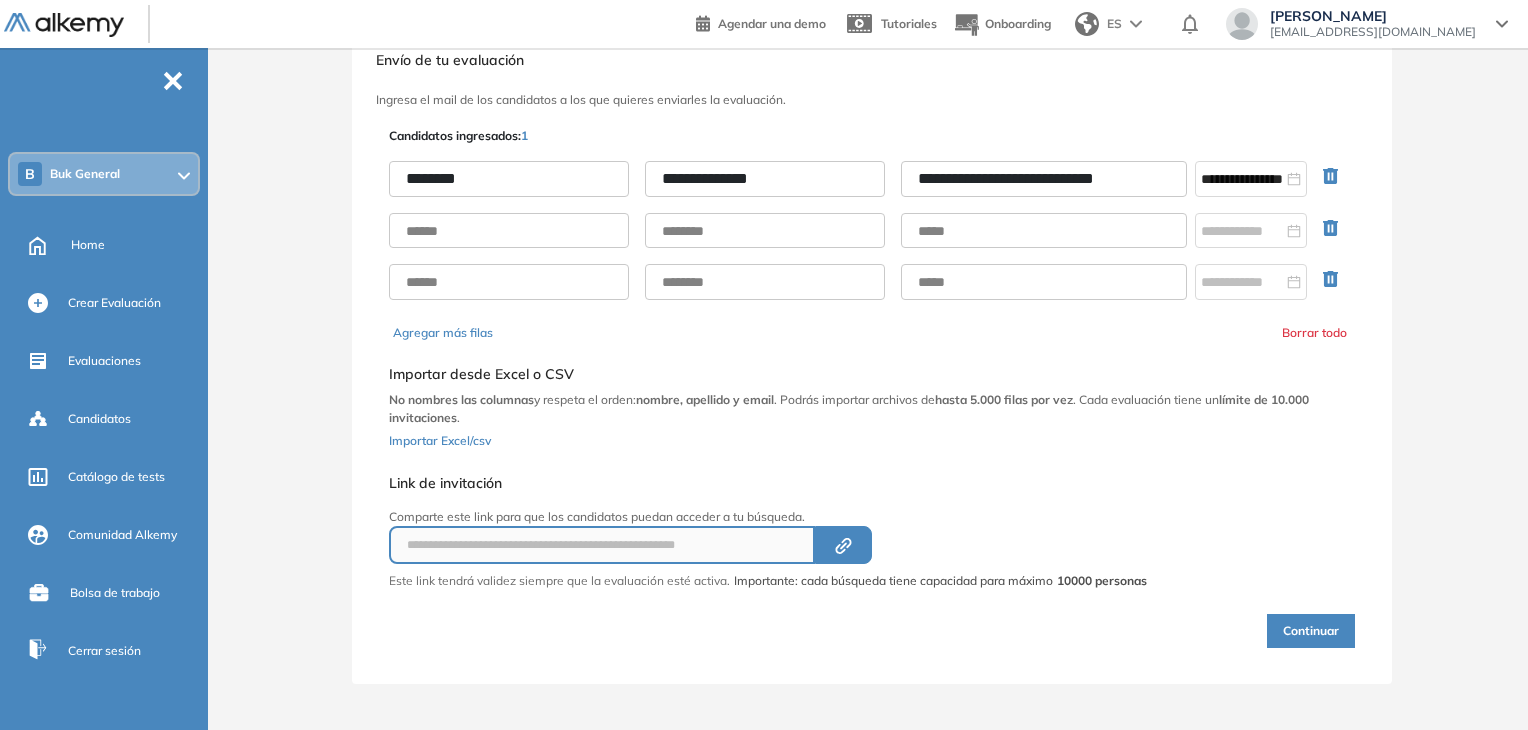 type on "*******" 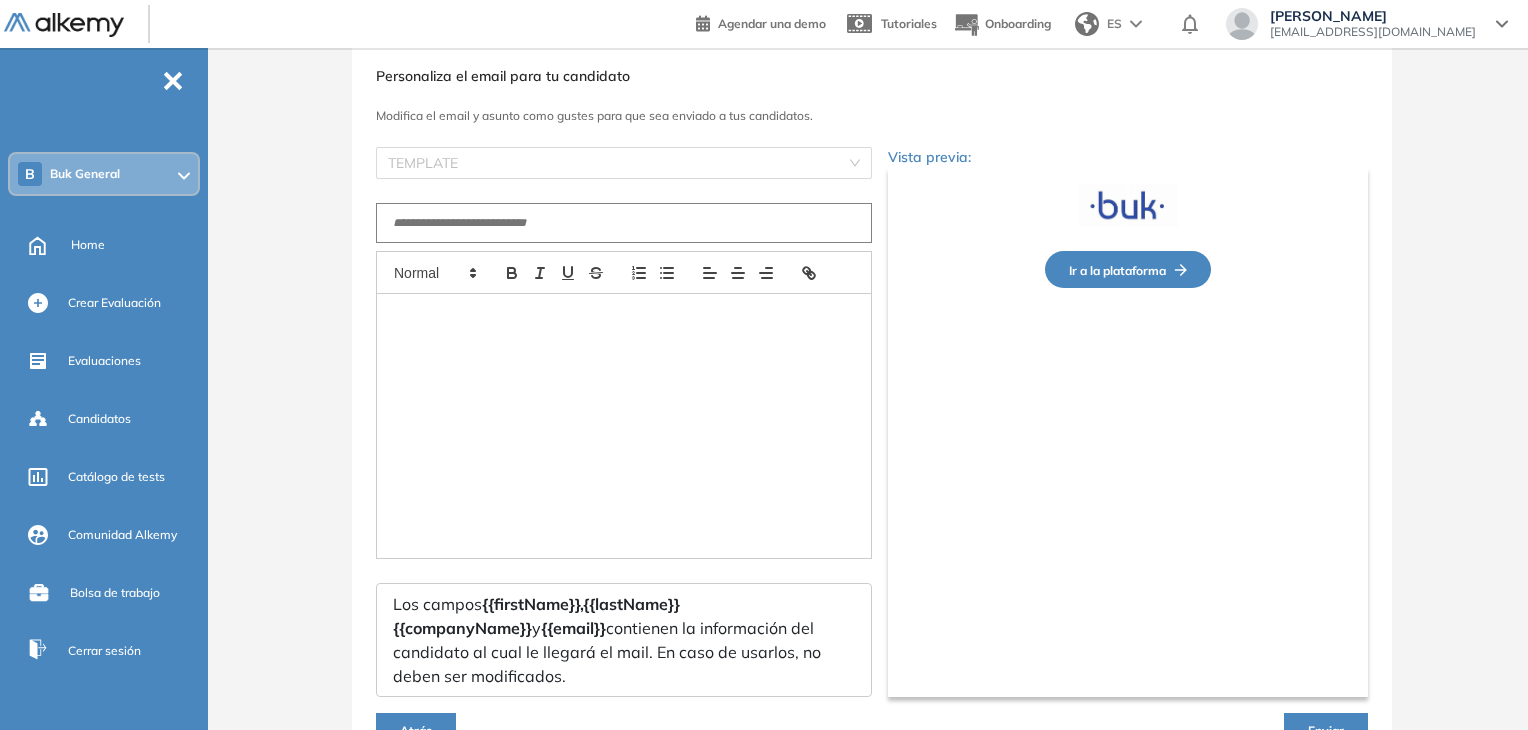 type on "**********" 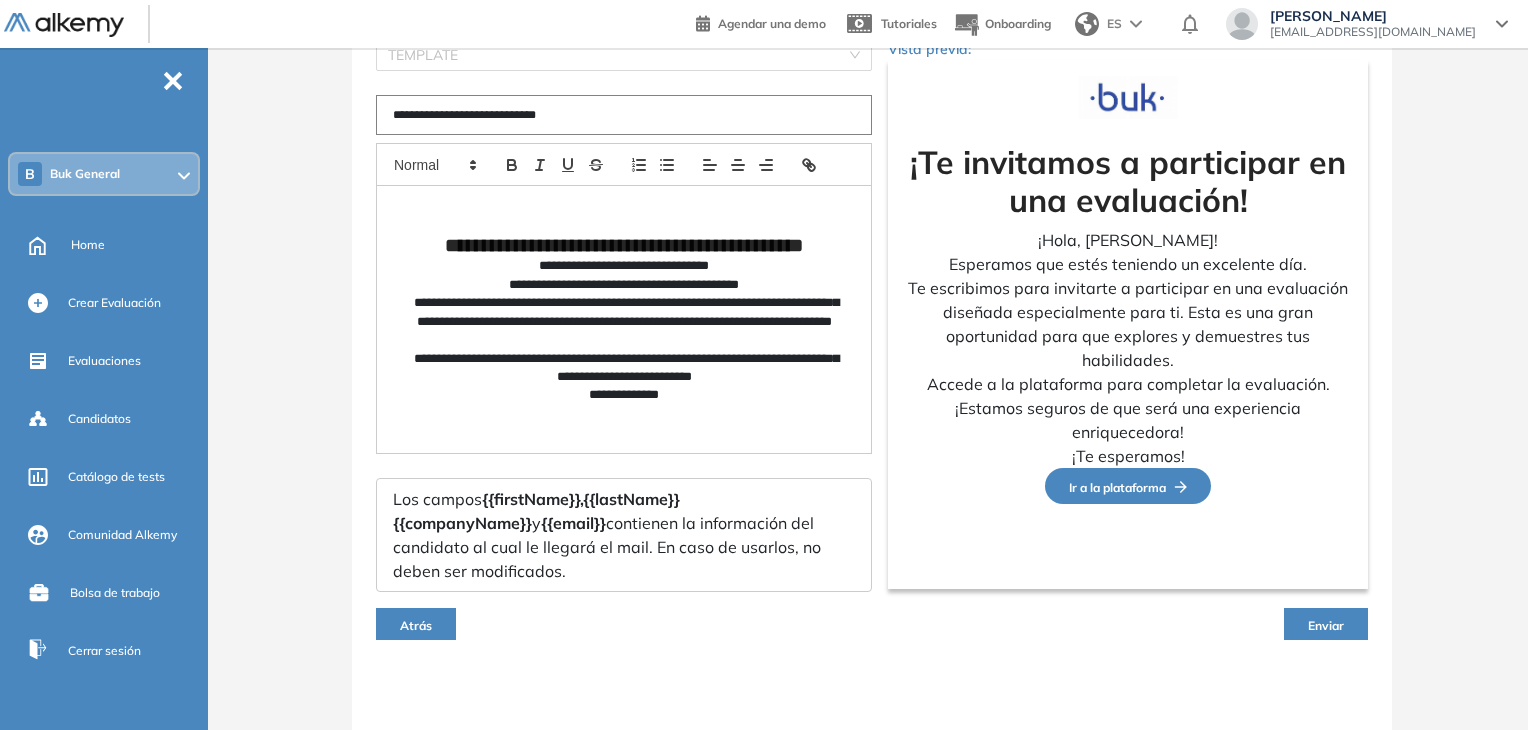 scroll, scrollTop: 172, scrollLeft: 0, axis: vertical 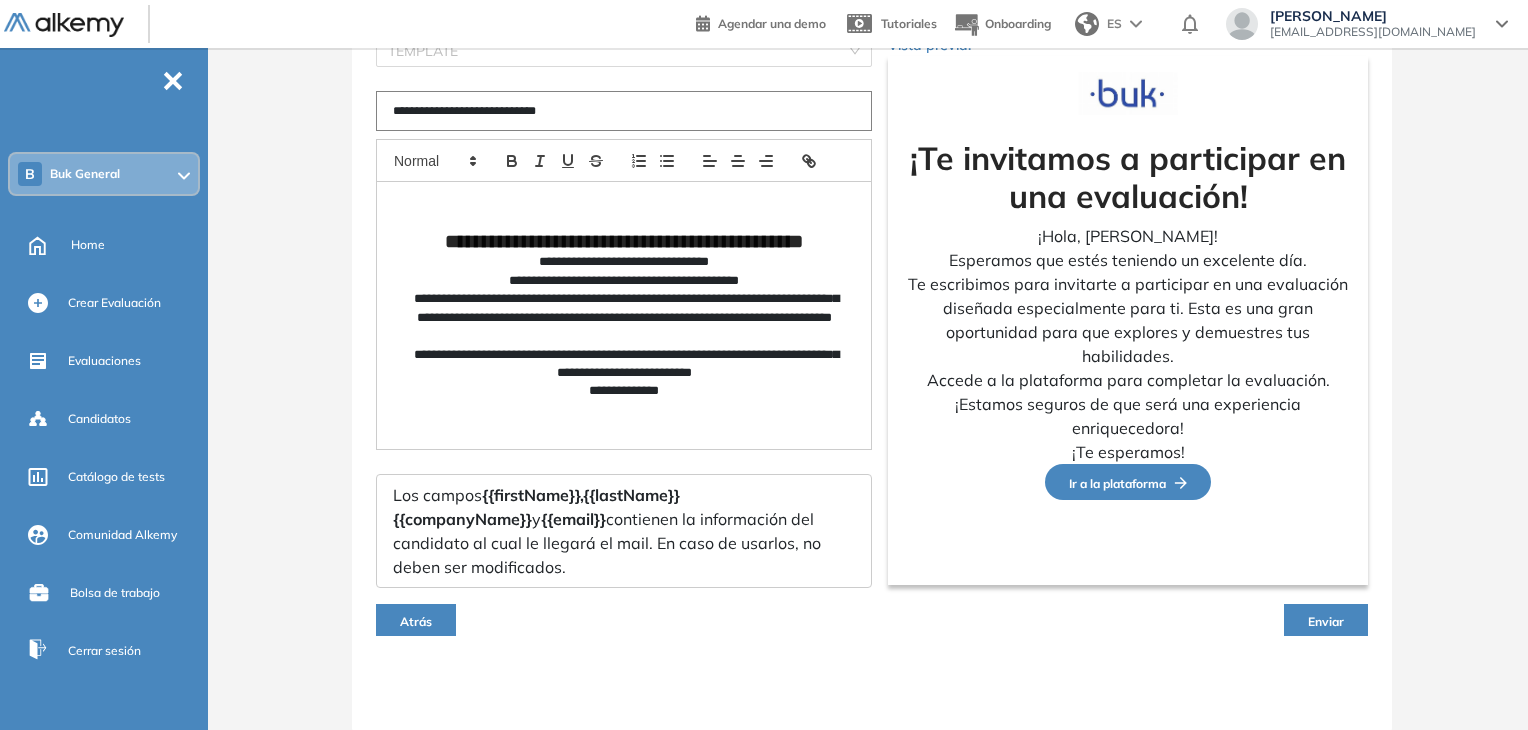 click on "Enviar" at bounding box center (1326, 621) 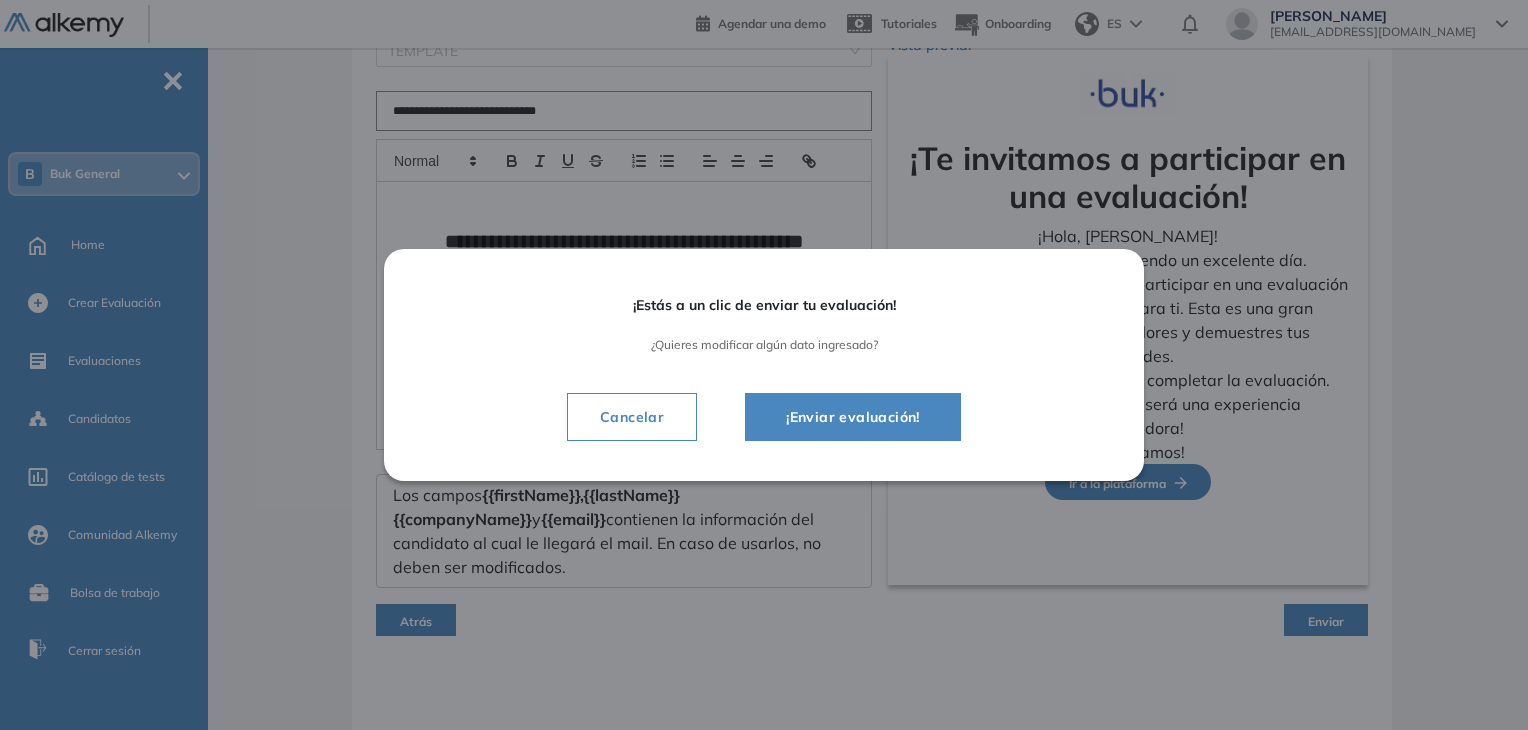 click on "¡Enviar evaluación!" at bounding box center (853, 417) 